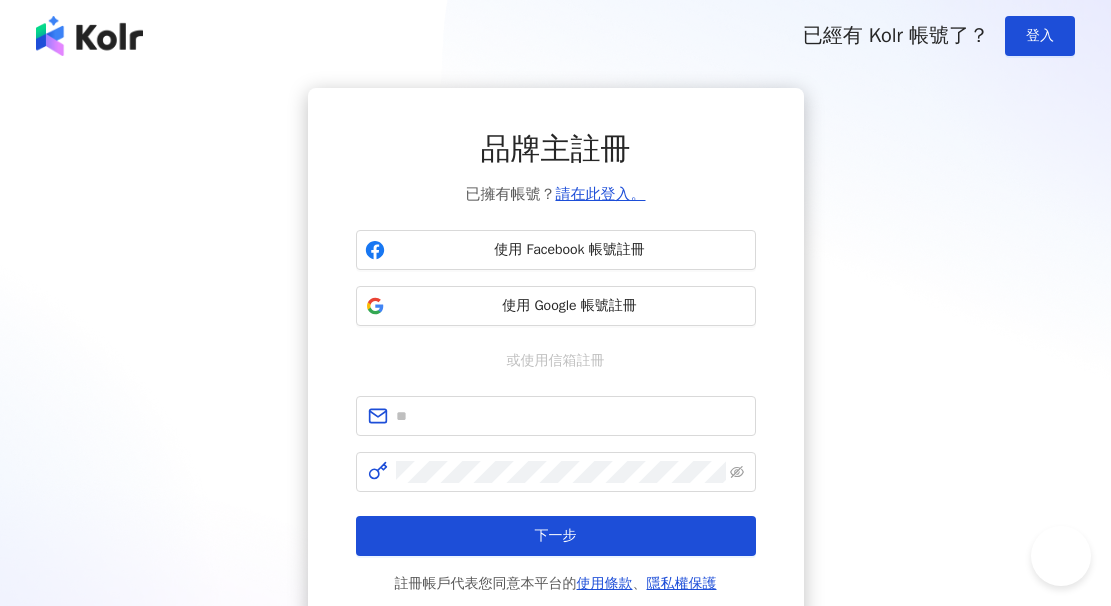 scroll, scrollTop: 180, scrollLeft: 0, axis: vertical 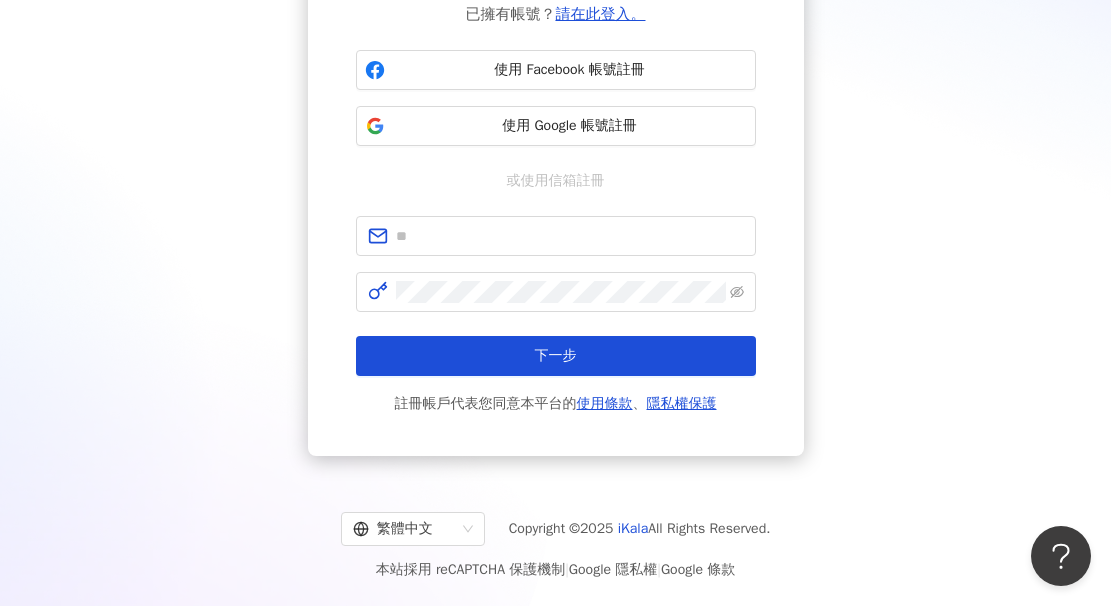 click on "品牌主註冊 已擁有帳號？ 請在此登入。 使用 Facebook 帳號註冊 使用 Google 帳號註冊 或使用信箱註冊 下一步 註冊帳戶代表您同意本平台的 使用條款 、 隱私權保護" at bounding box center [555, 182] 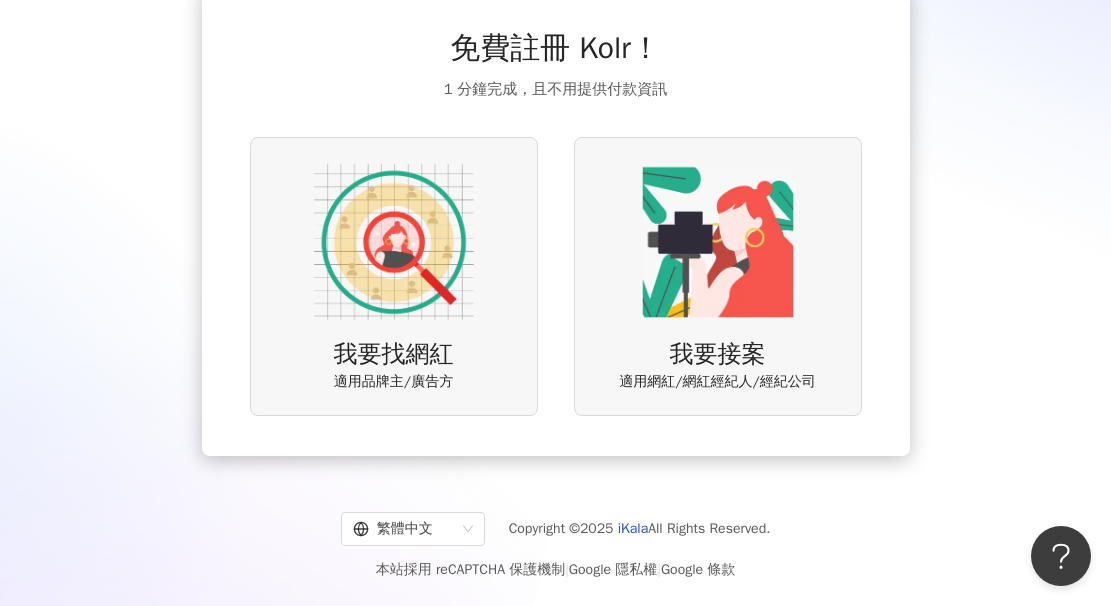 scroll, scrollTop: 0, scrollLeft: 0, axis: both 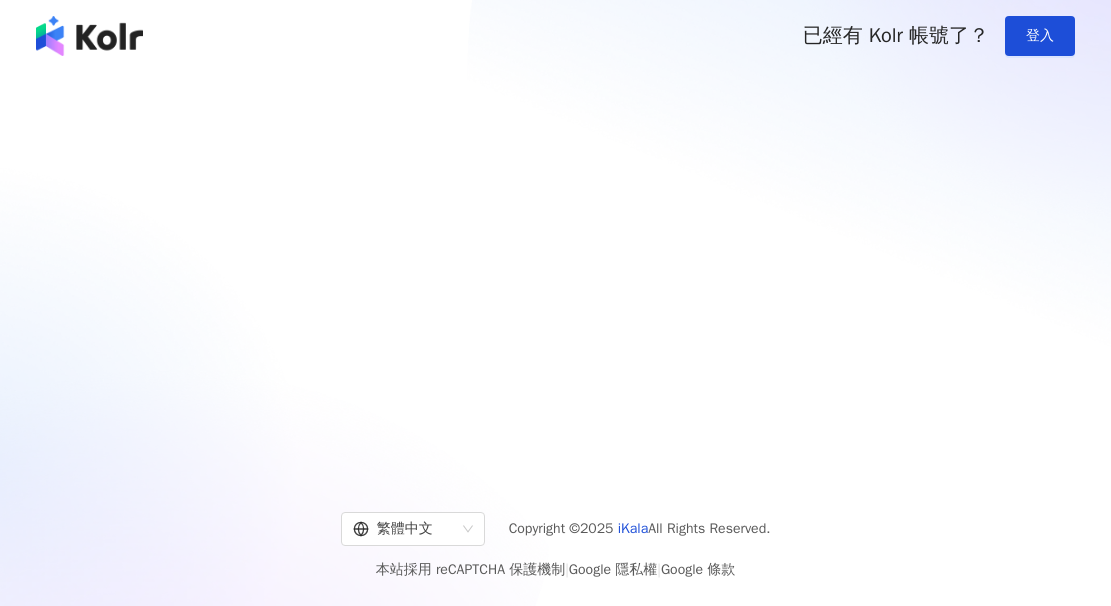 click at bounding box center (555, 272) 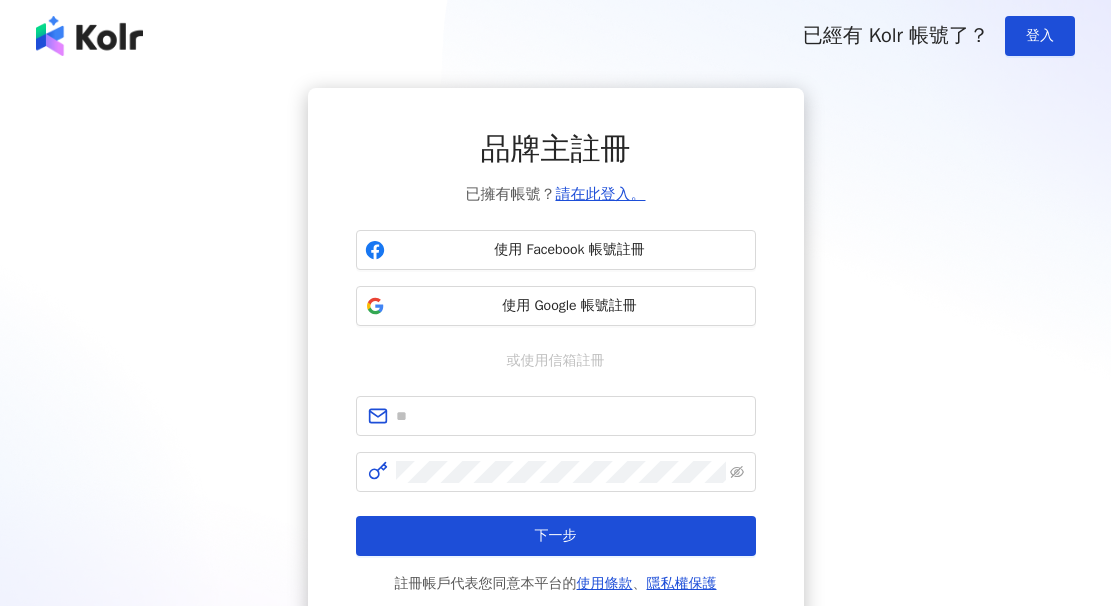 scroll, scrollTop: 0, scrollLeft: 0, axis: both 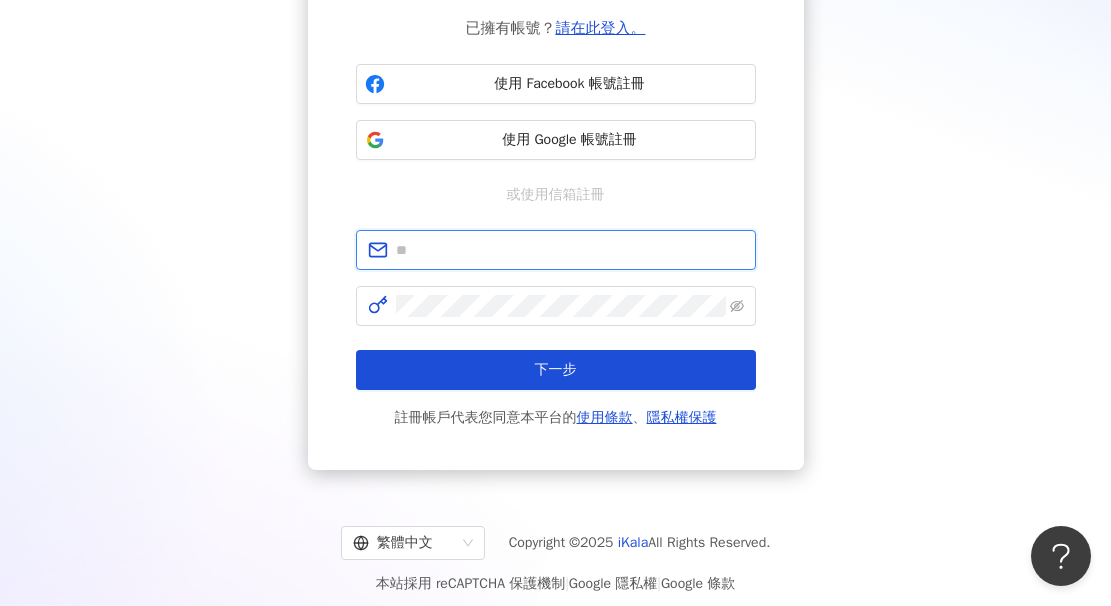 click at bounding box center (570, 250) 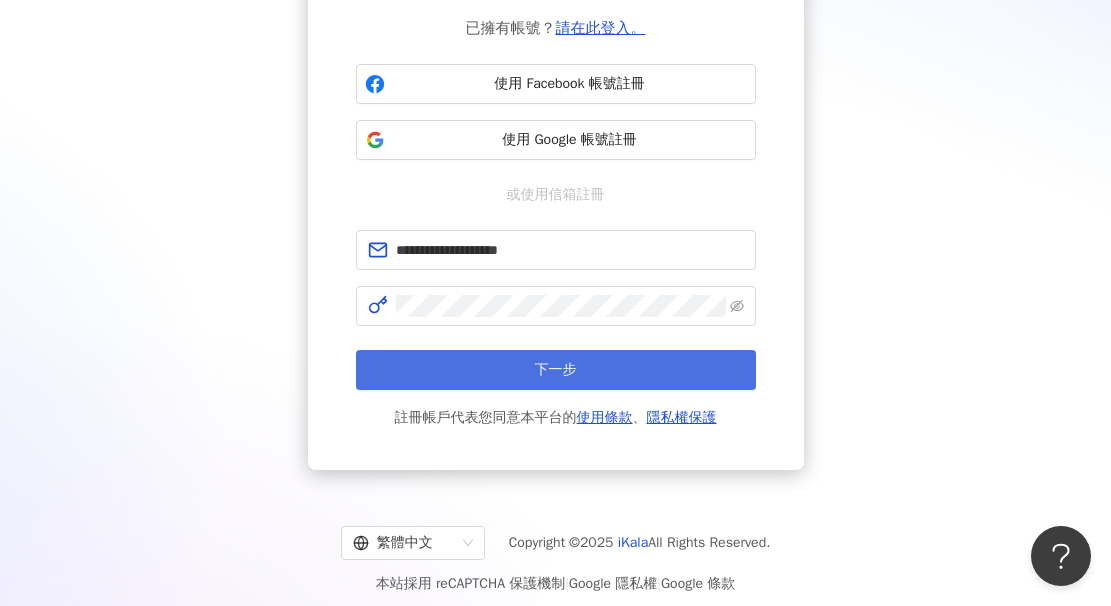 click on "下一步" at bounding box center [556, 370] 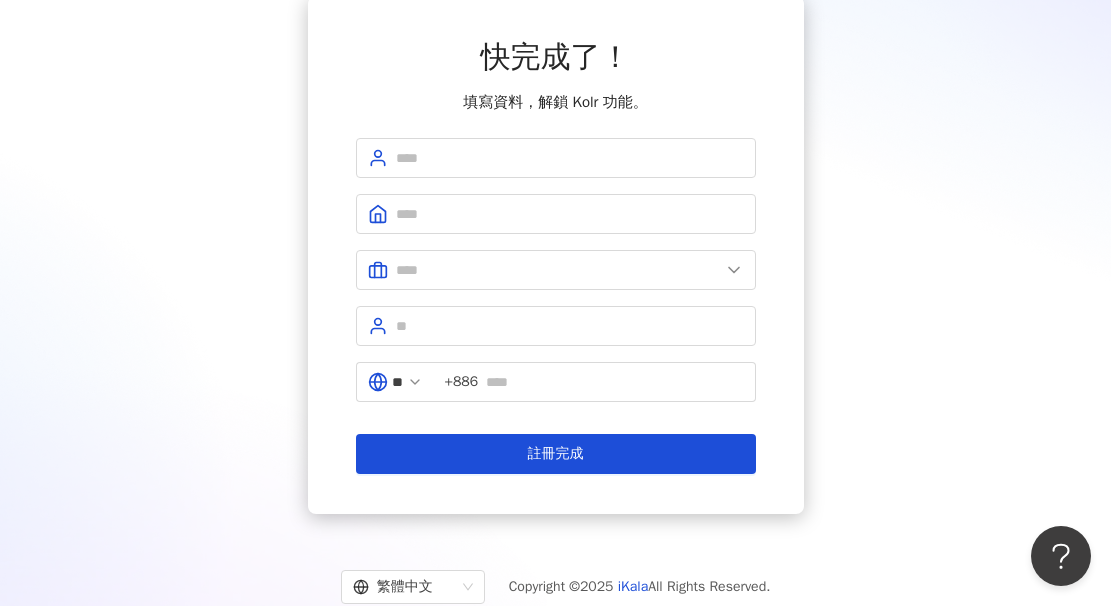 scroll, scrollTop: 150, scrollLeft: 0, axis: vertical 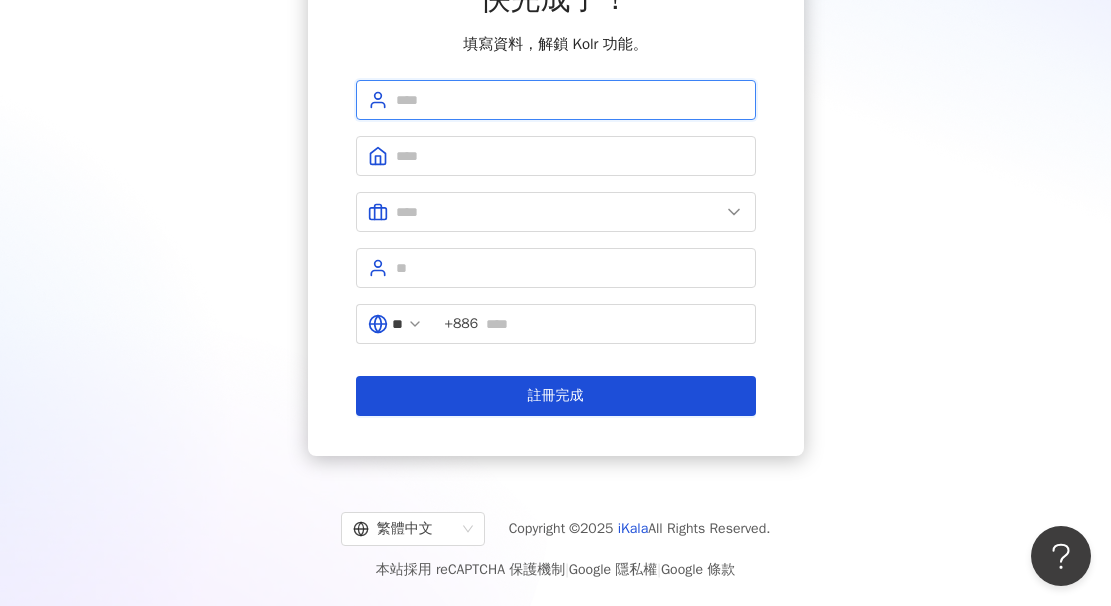 click at bounding box center [570, 100] 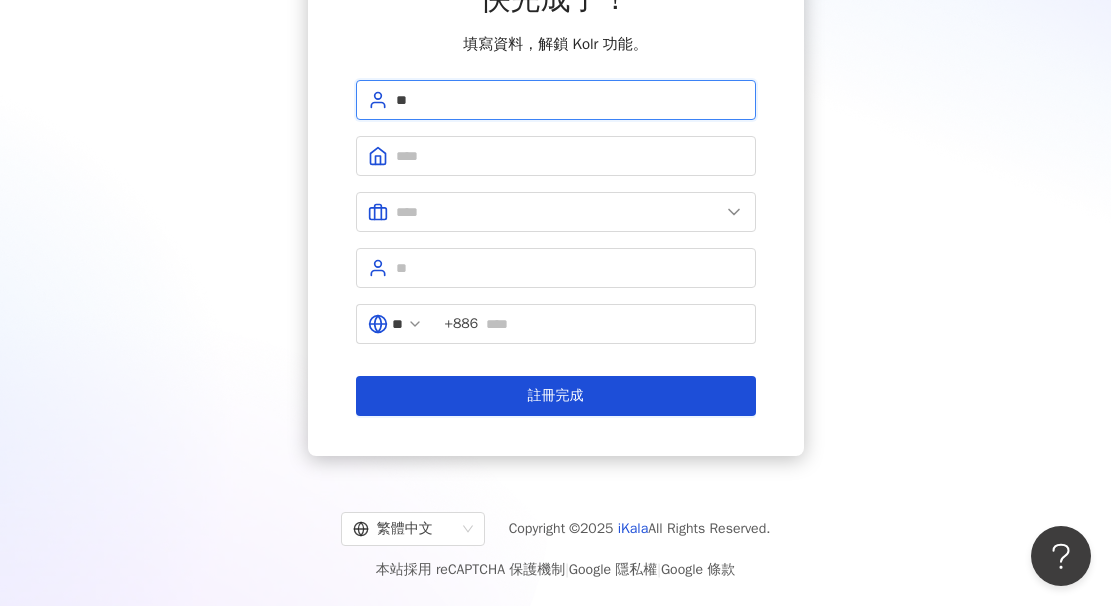 type on "*" 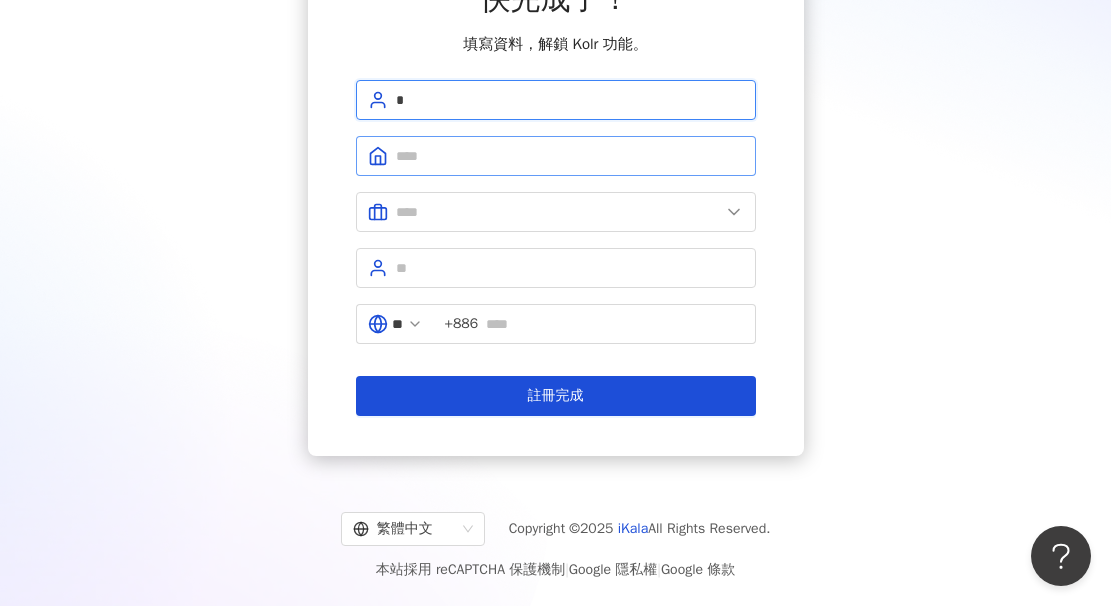 type on "*" 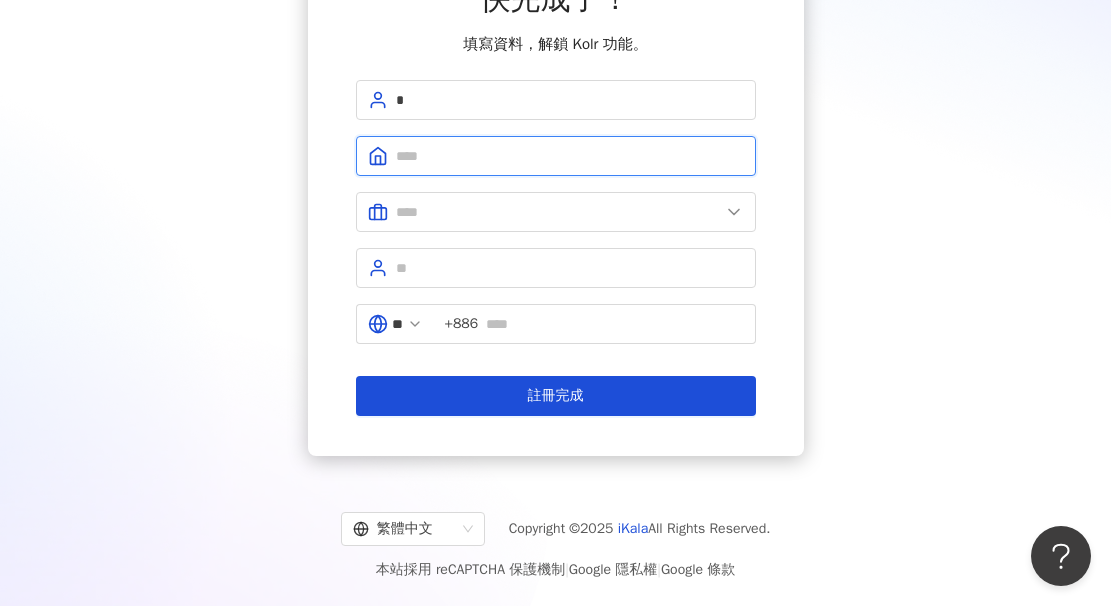 click at bounding box center [570, 156] 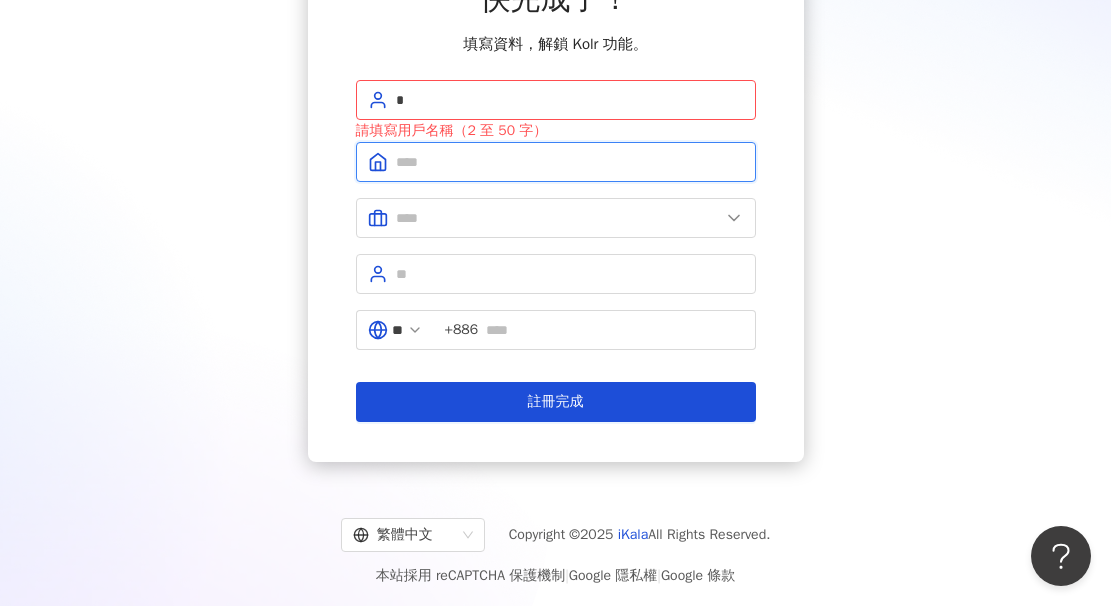 type on "*" 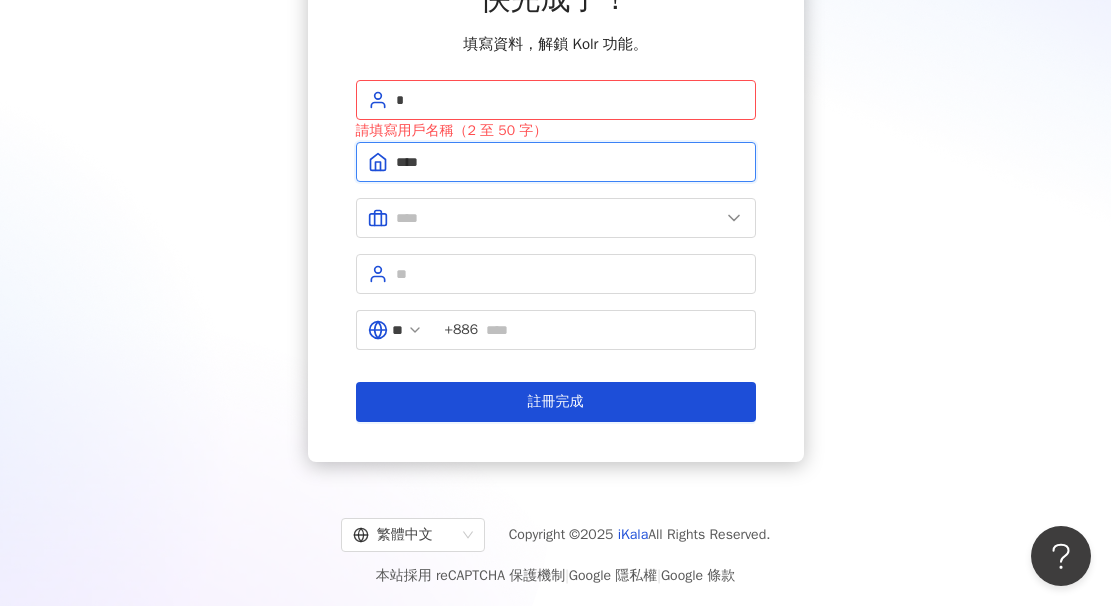 drag, startPoint x: 422, startPoint y: 163, endPoint x: 377, endPoint y: 163, distance: 45 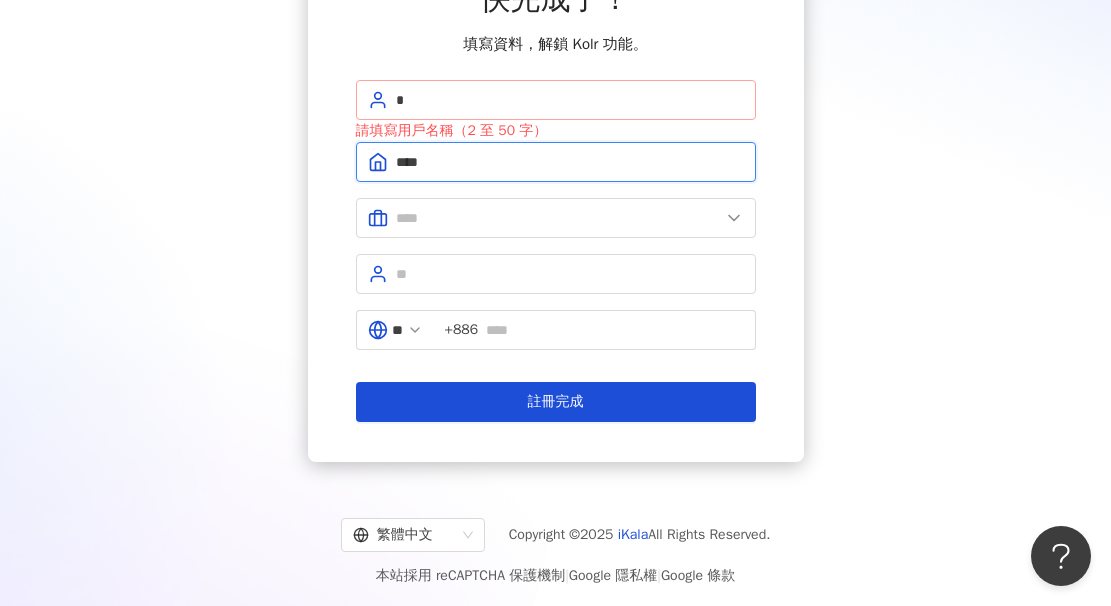 type on "****" 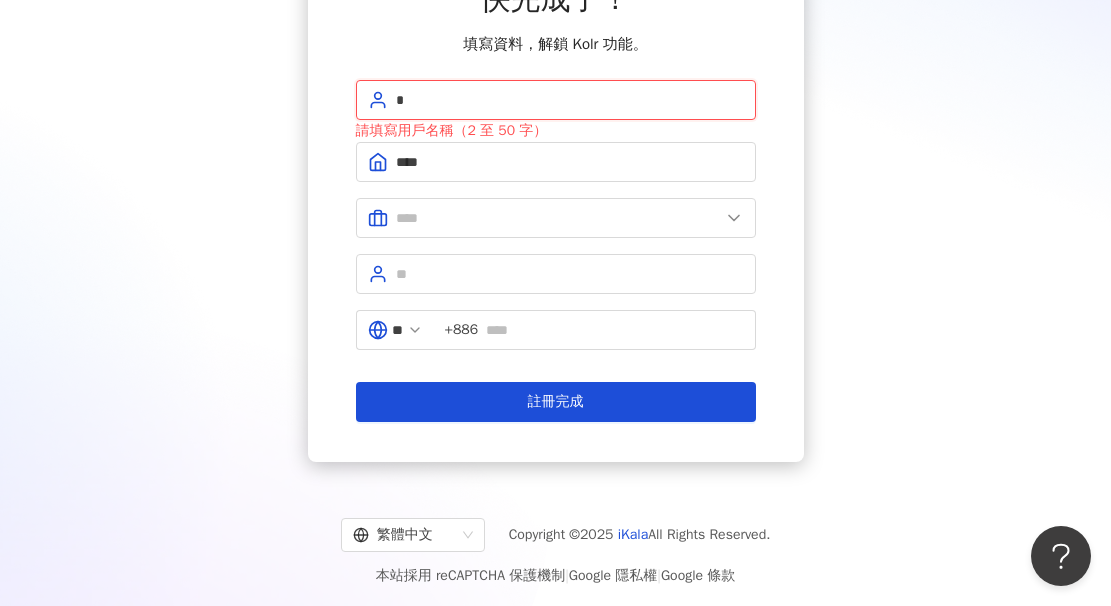 click on "*" at bounding box center [570, 100] 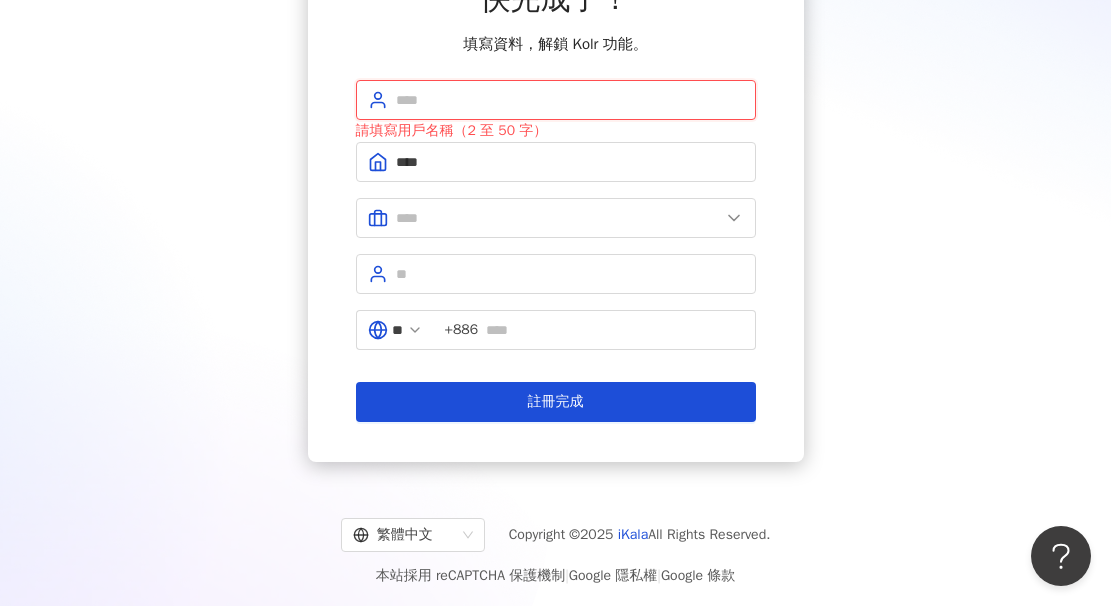 type on "*" 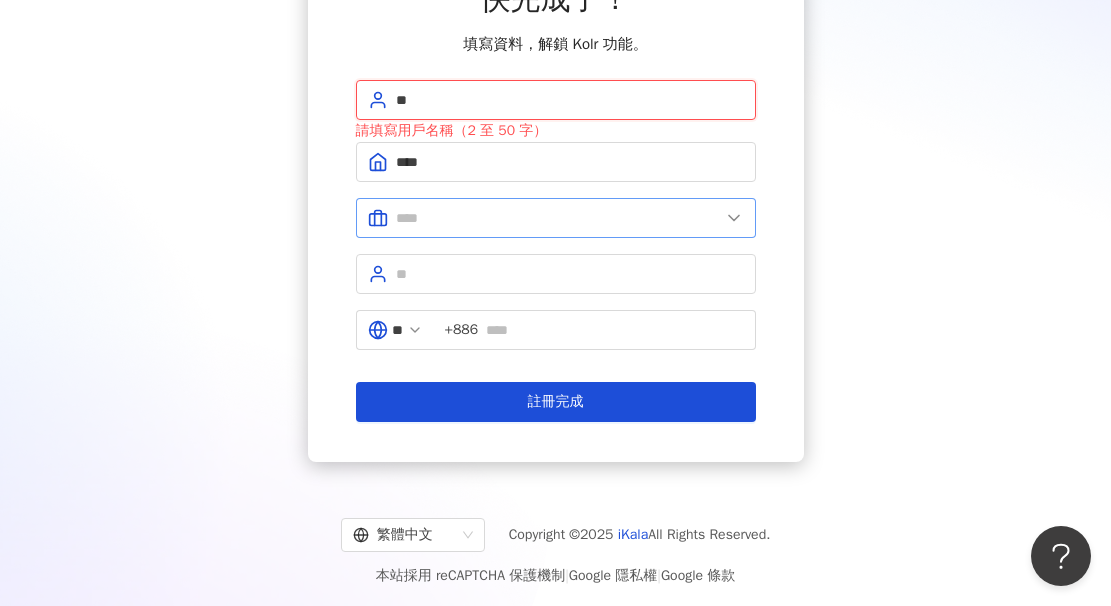 type on "**" 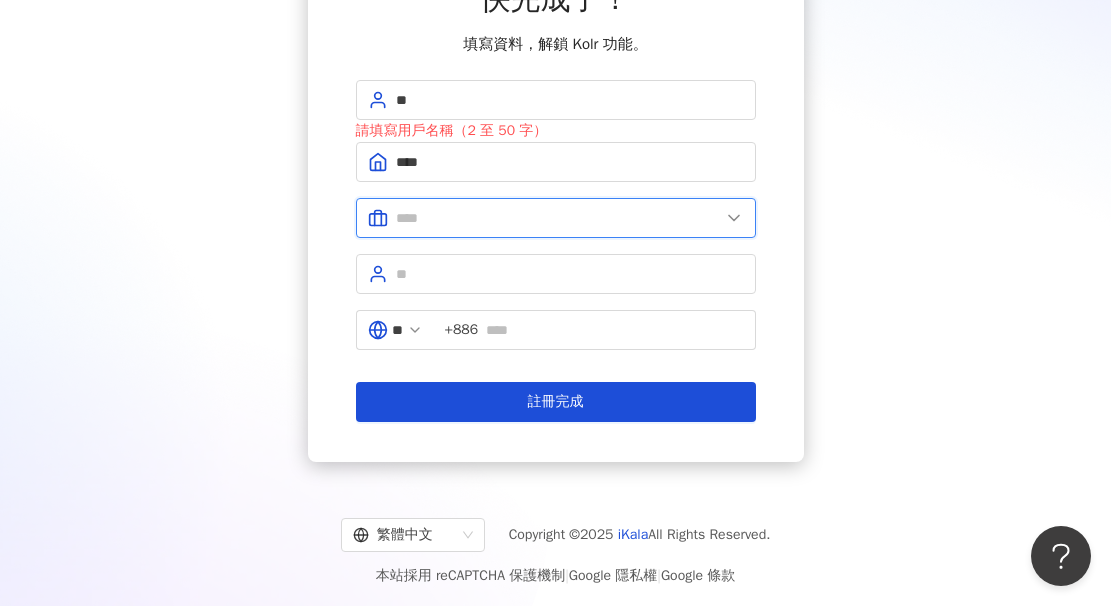 click at bounding box center [558, 218] 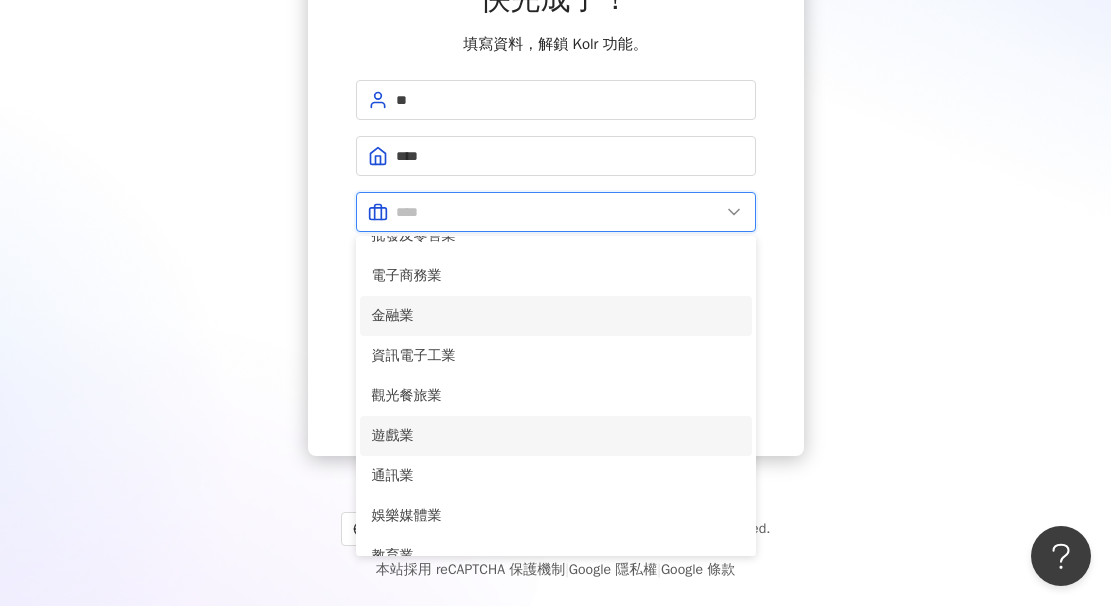 scroll, scrollTop: 113, scrollLeft: 0, axis: vertical 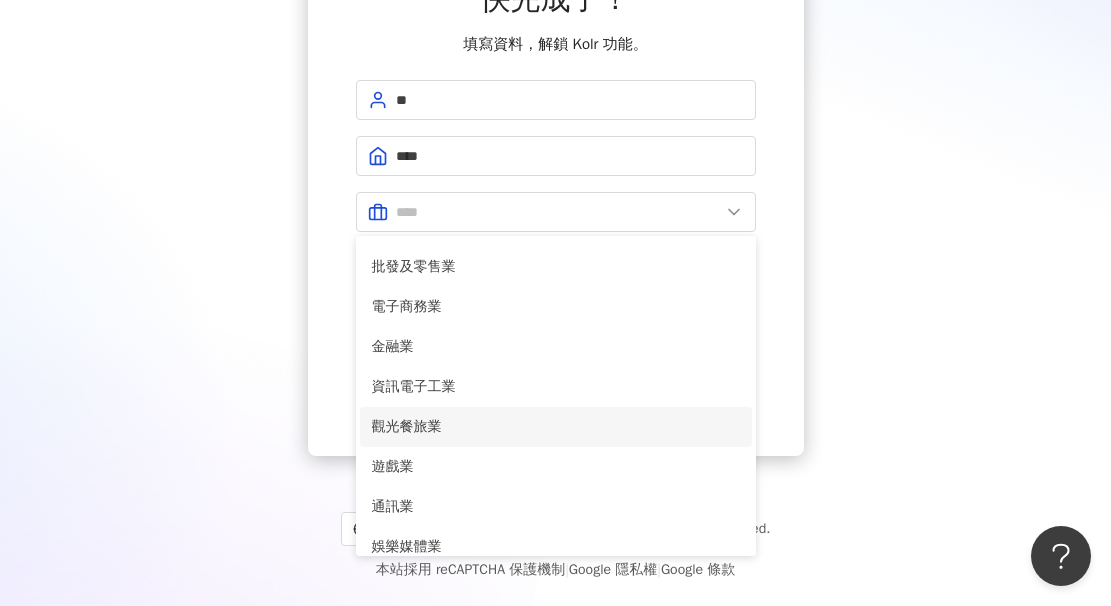 click on "觀光餐旅業" at bounding box center (556, 427) 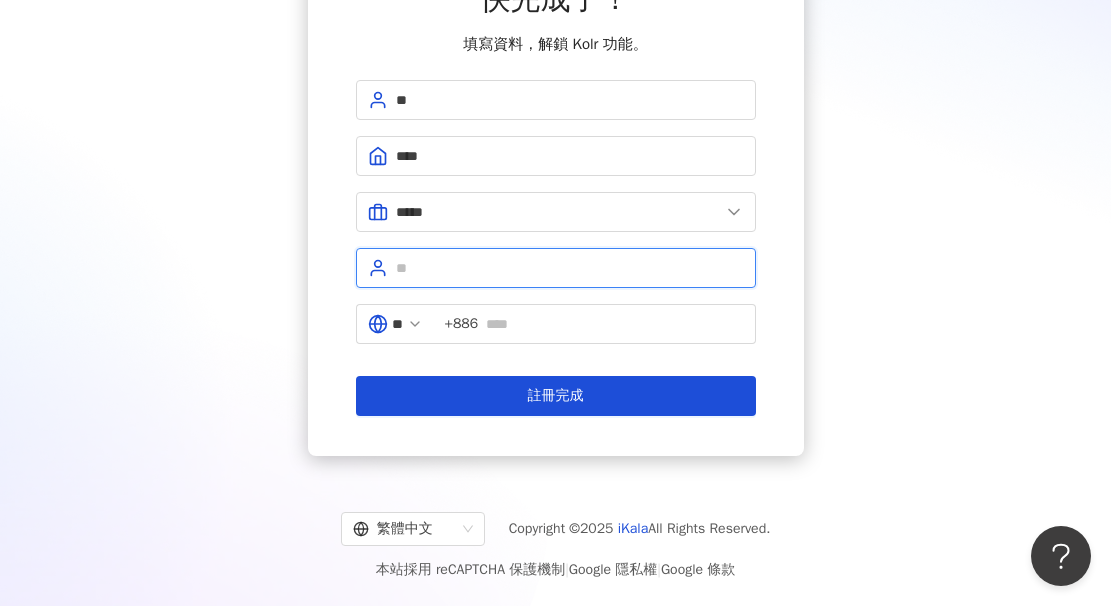 click at bounding box center [570, 268] 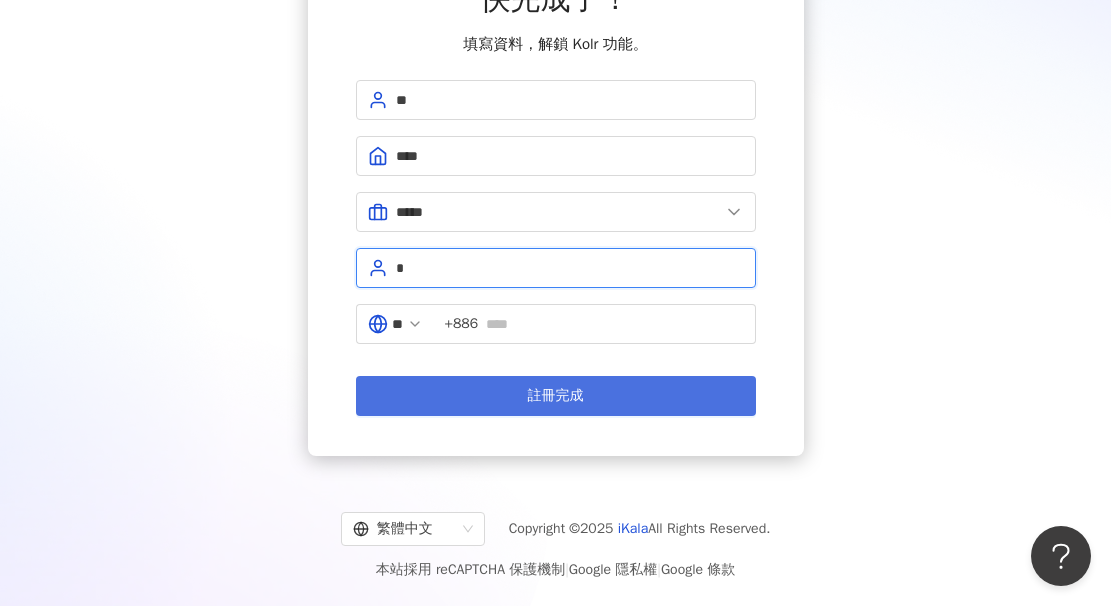 type on "*" 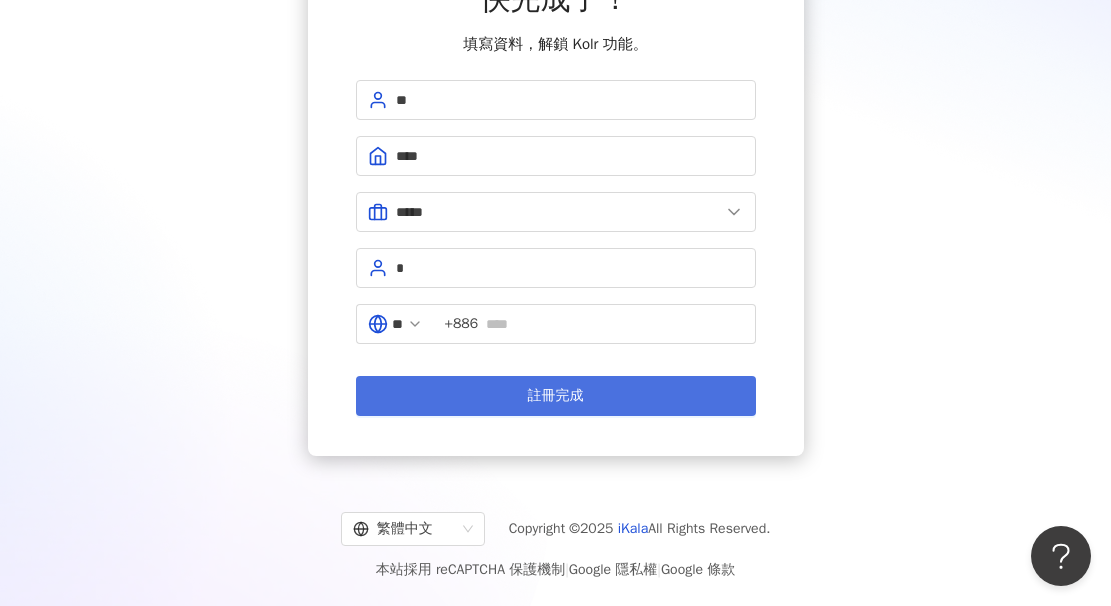 click on "註冊完成" at bounding box center [556, 396] 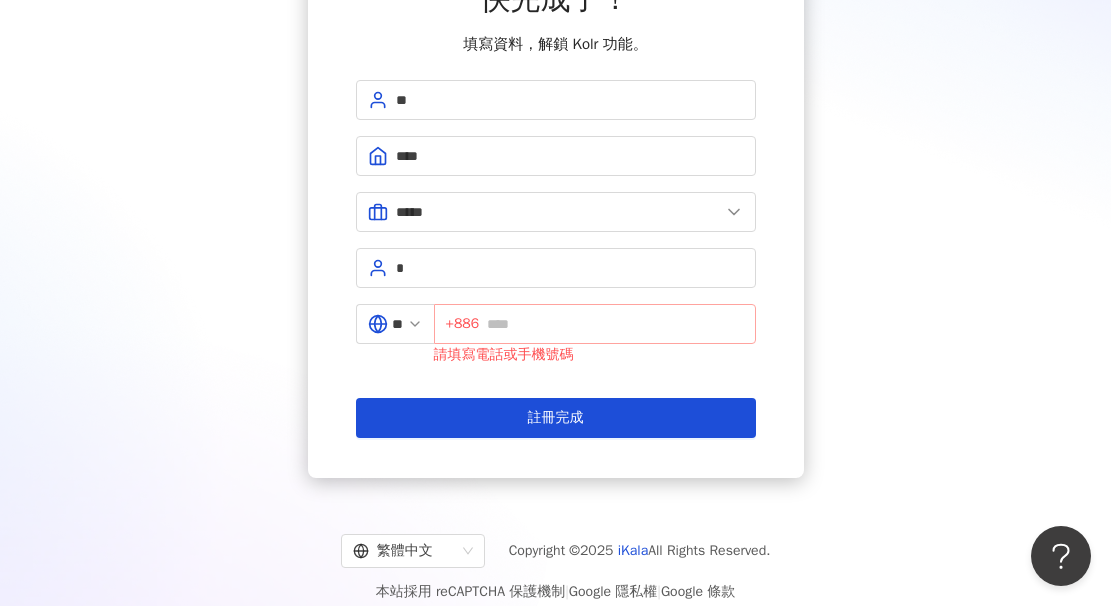 click on "+886" at bounding box center [595, 324] 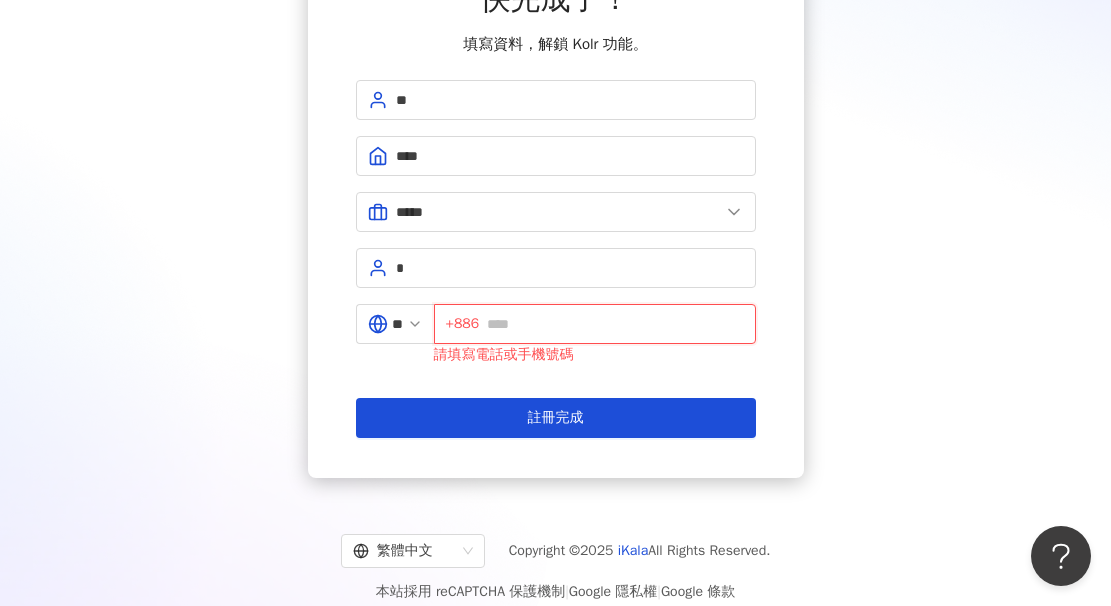 click at bounding box center [615, 324] 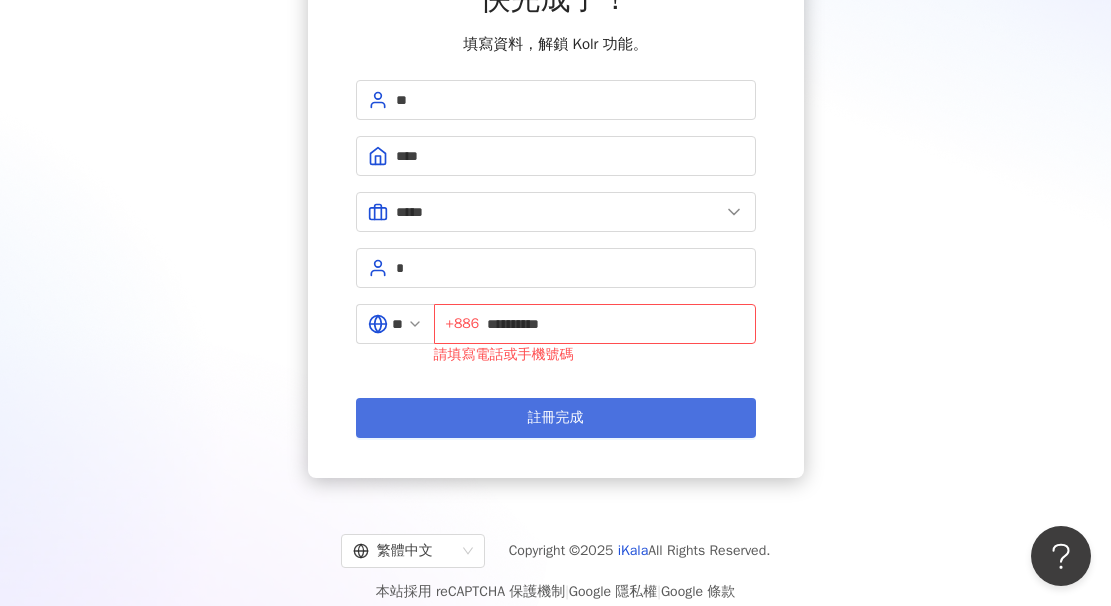 click on "註冊完成" at bounding box center [556, 418] 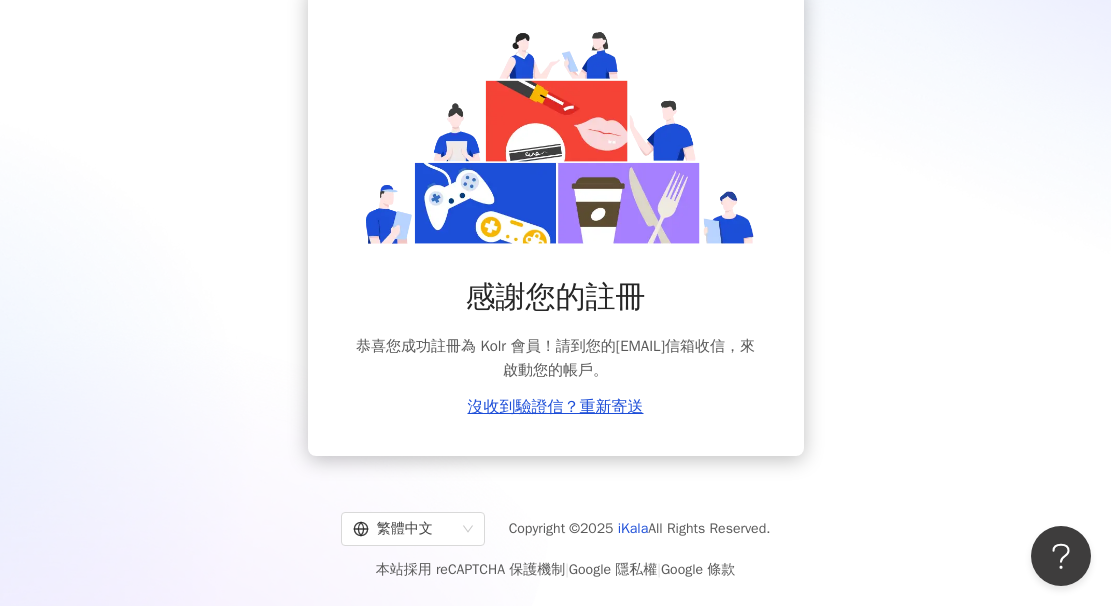 scroll, scrollTop: 0, scrollLeft: 0, axis: both 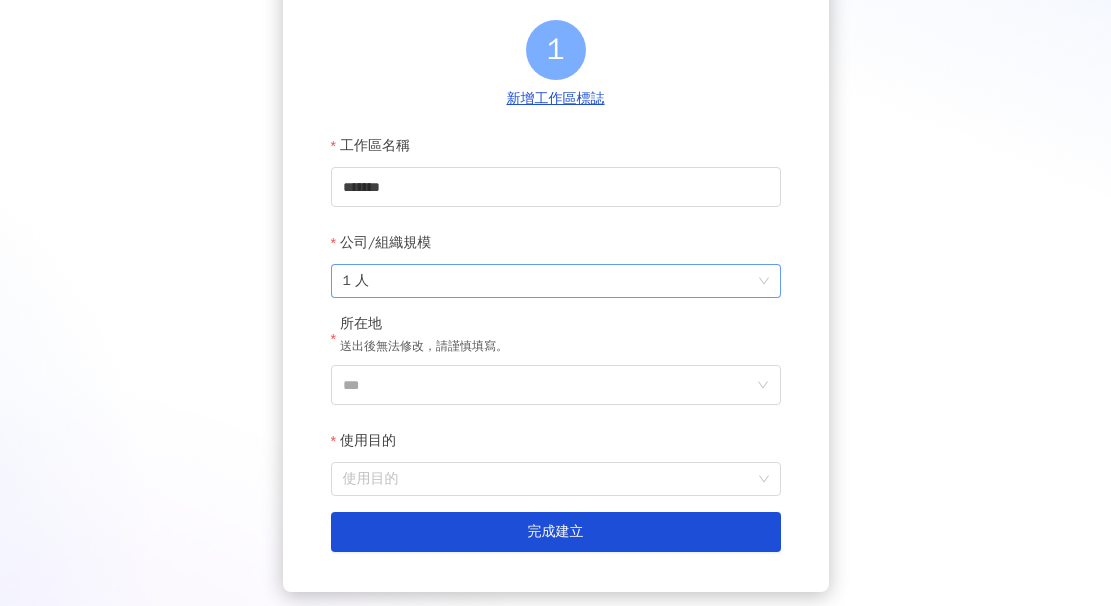 click on "1 人" at bounding box center (556, 281) 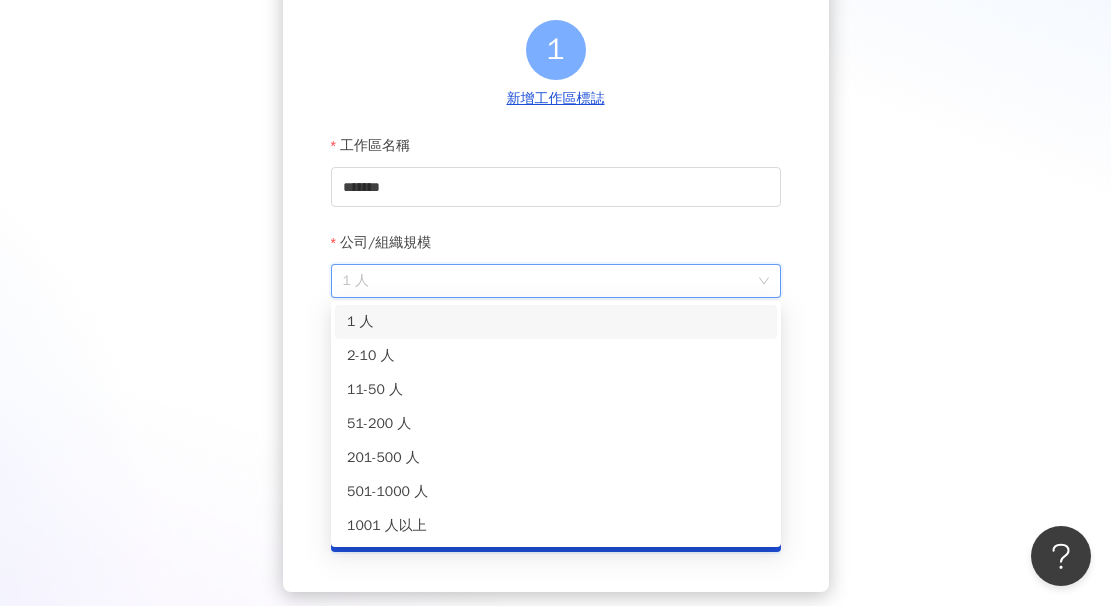 scroll, scrollTop: 0, scrollLeft: 0, axis: both 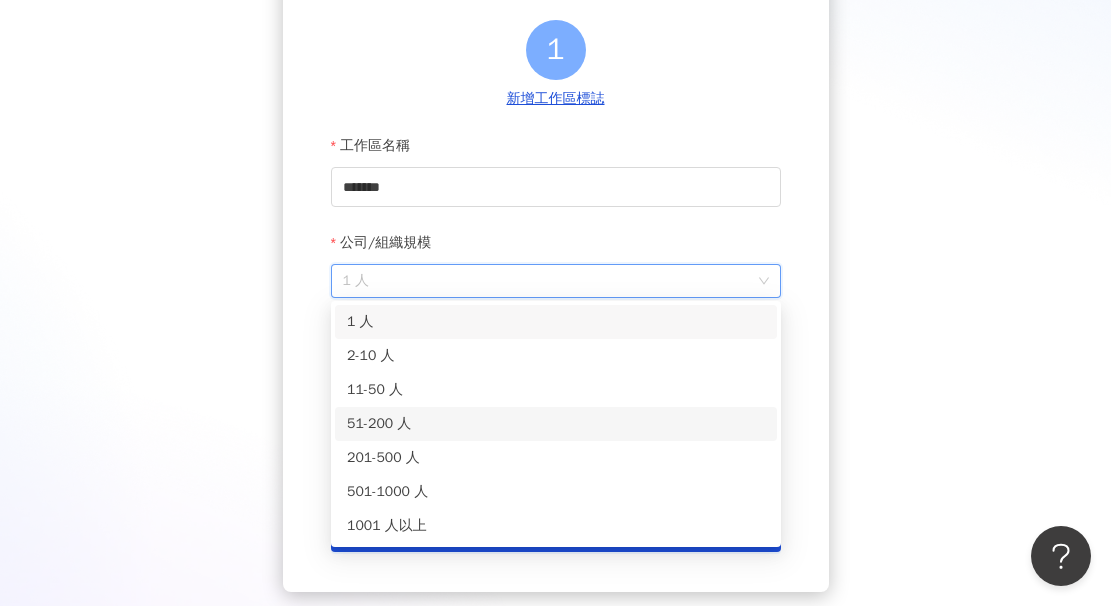 click on "51-200 人" at bounding box center [556, 424] 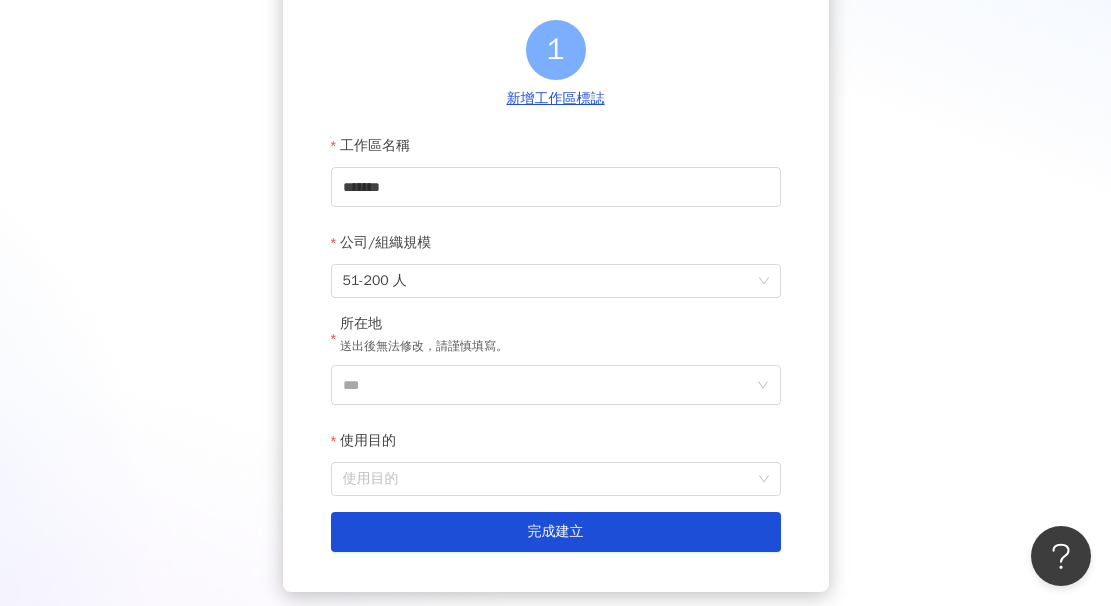 click on "使用目的" at bounding box center (556, 441) 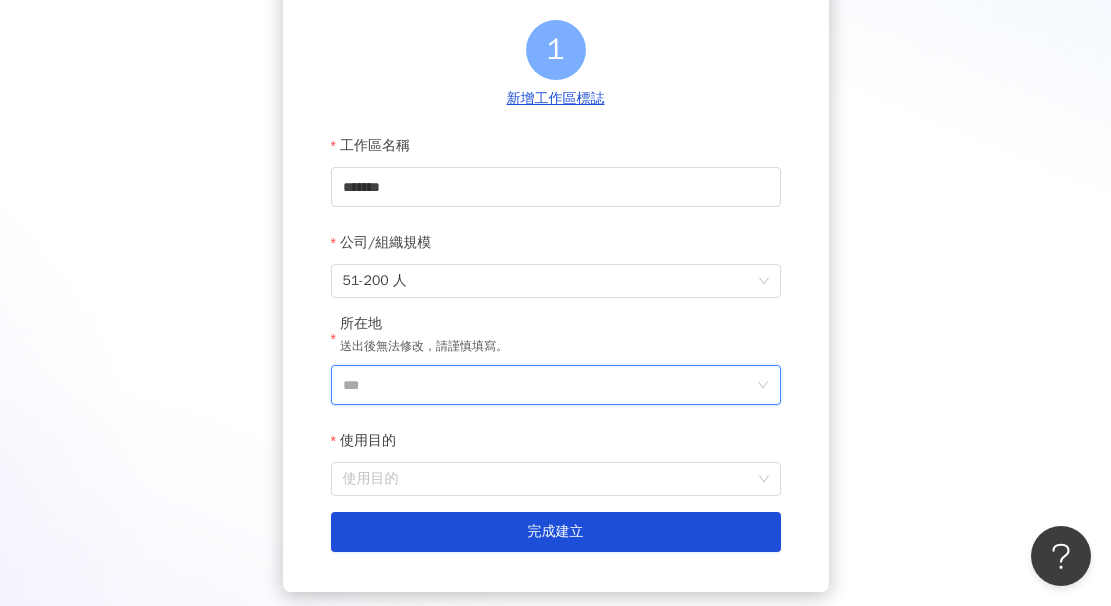 click on "***" at bounding box center [548, 385] 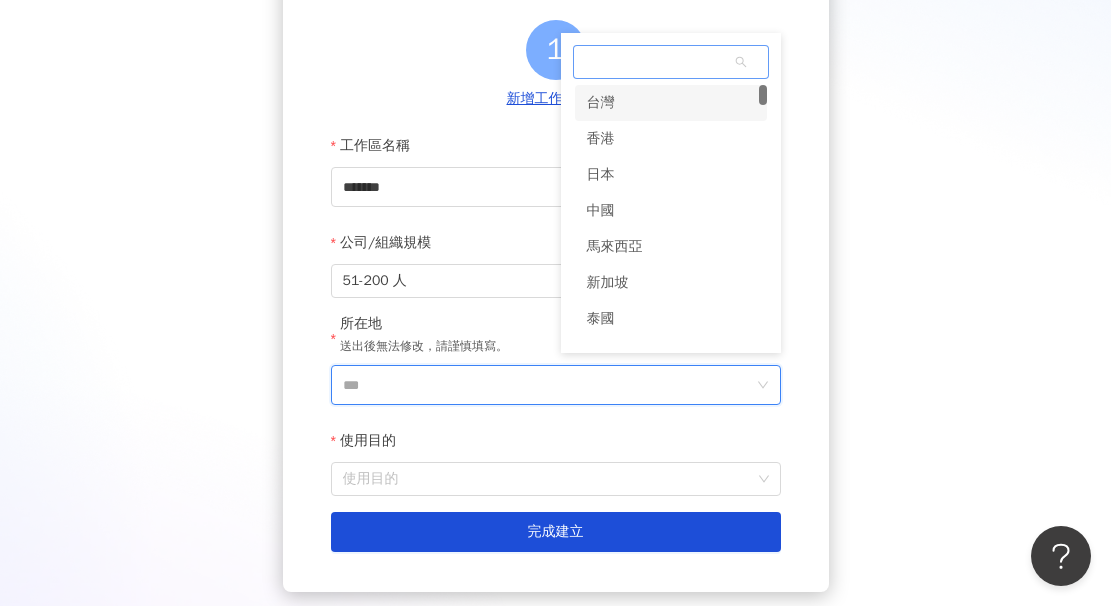 click on "台灣" at bounding box center [671, 103] 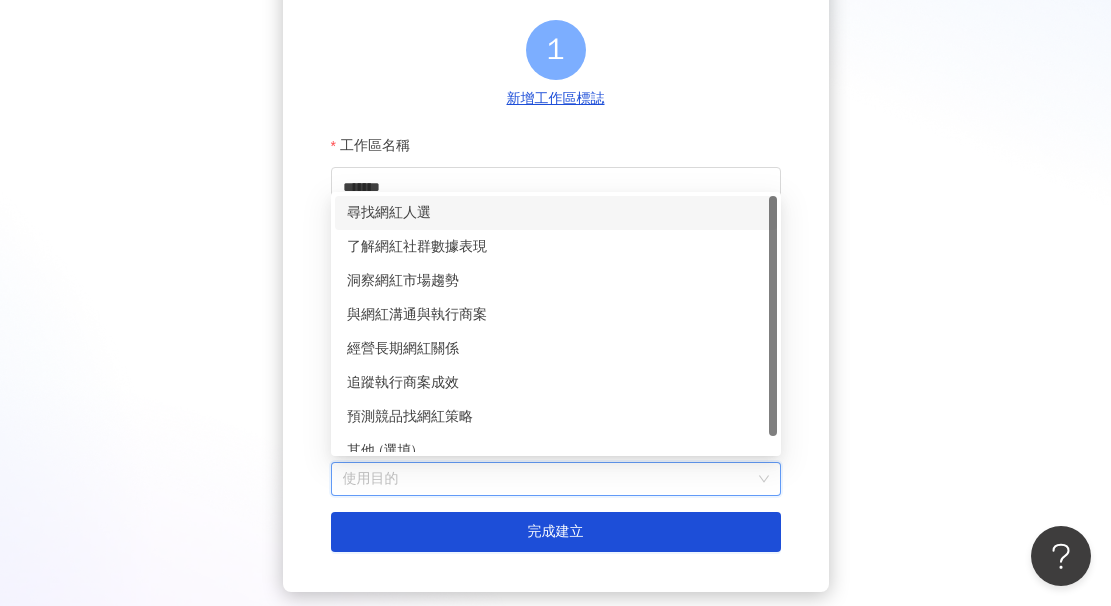 click on "使用目的" at bounding box center (556, 479) 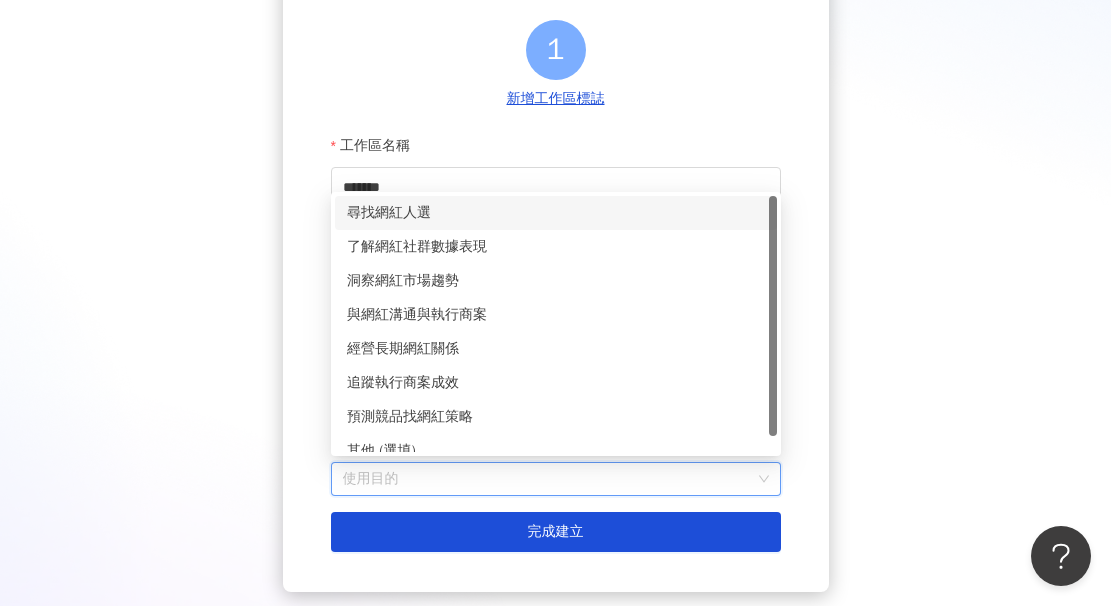 click on "尋找網紅人選" at bounding box center [556, 213] 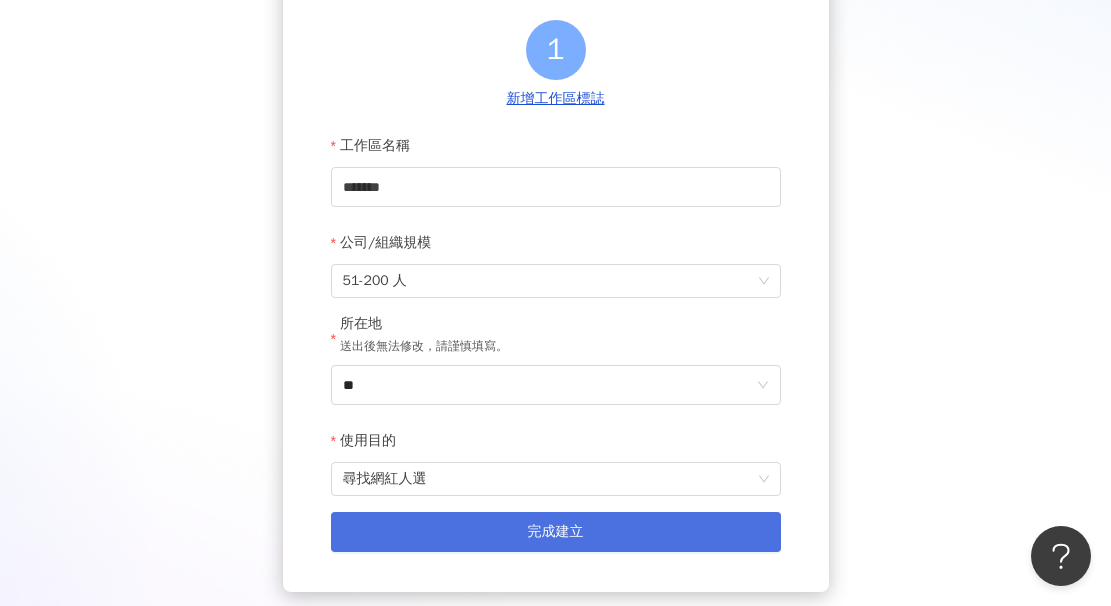 click on "完成建立" at bounding box center (556, 532) 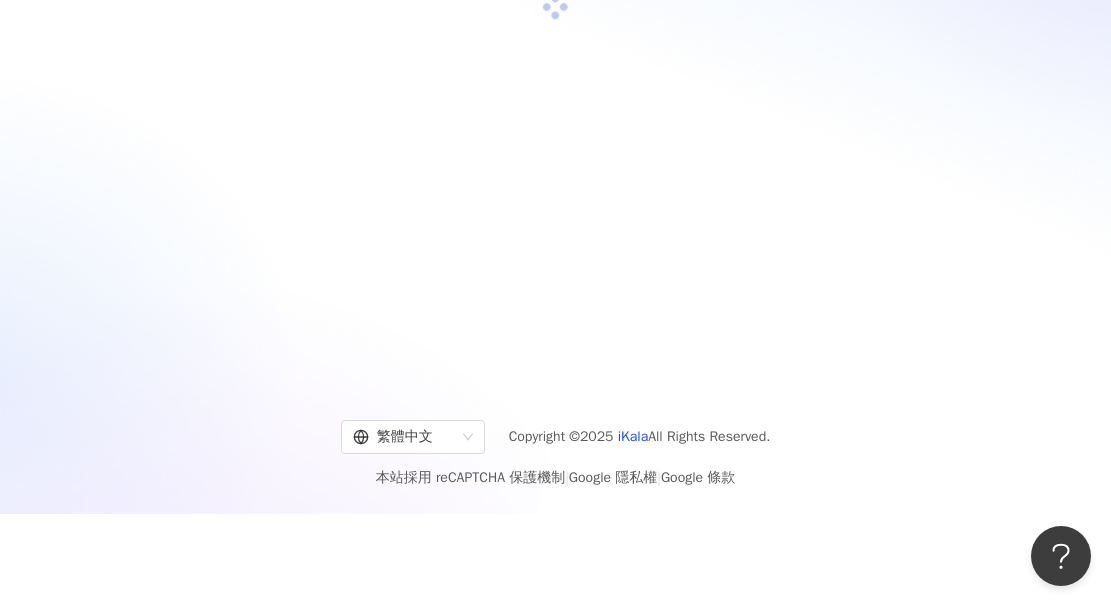 scroll, scrollTop: 92, scrollLeft: 0, axis: vertical 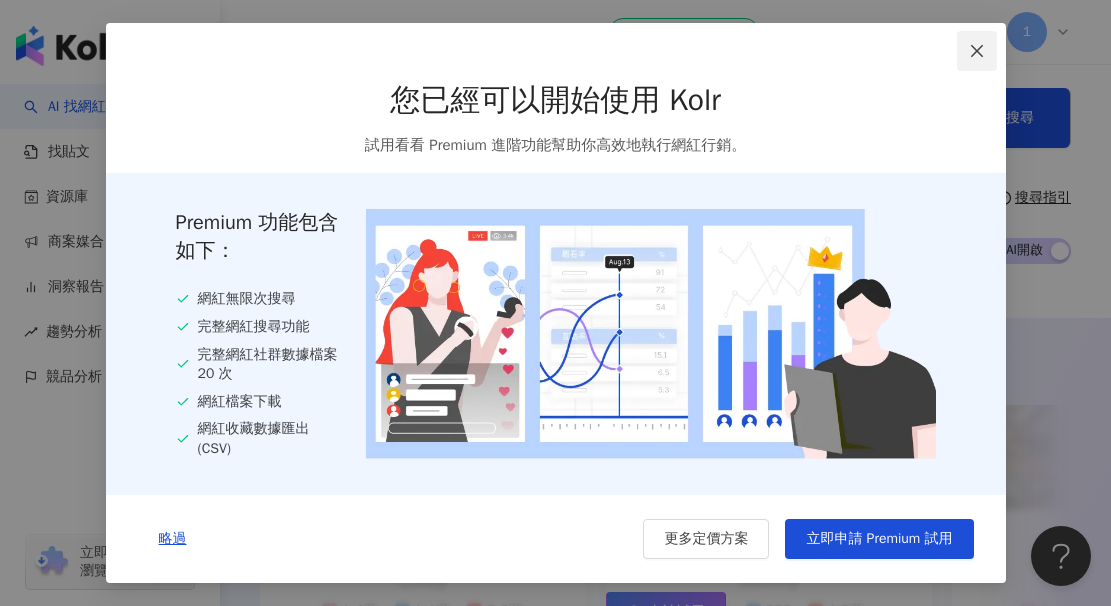 click 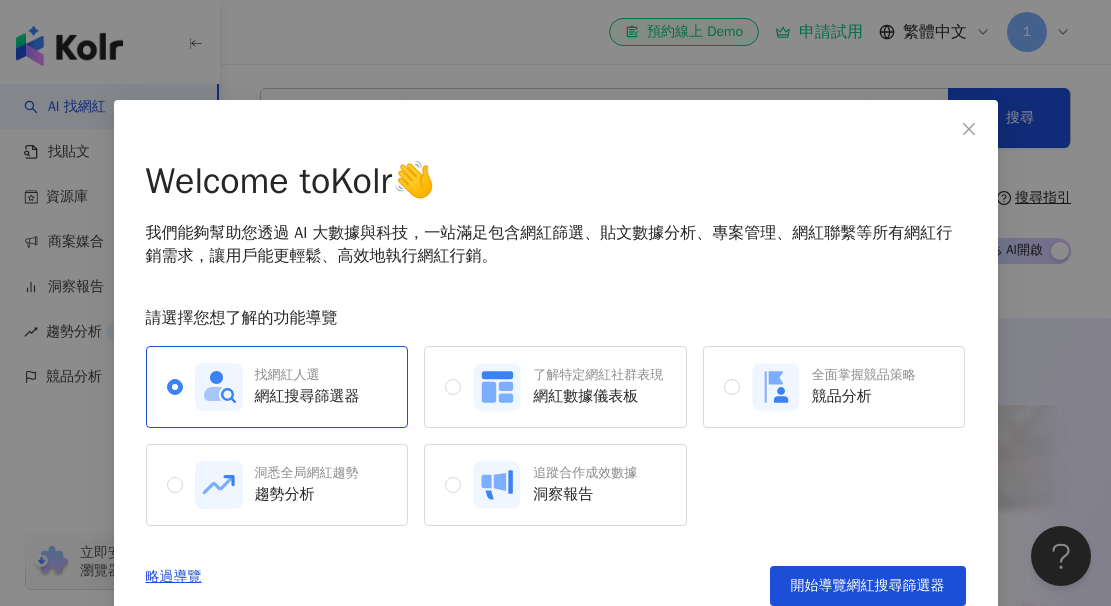 scroll, scrollTop: 23, scrollLeft: 0, axis: vertical 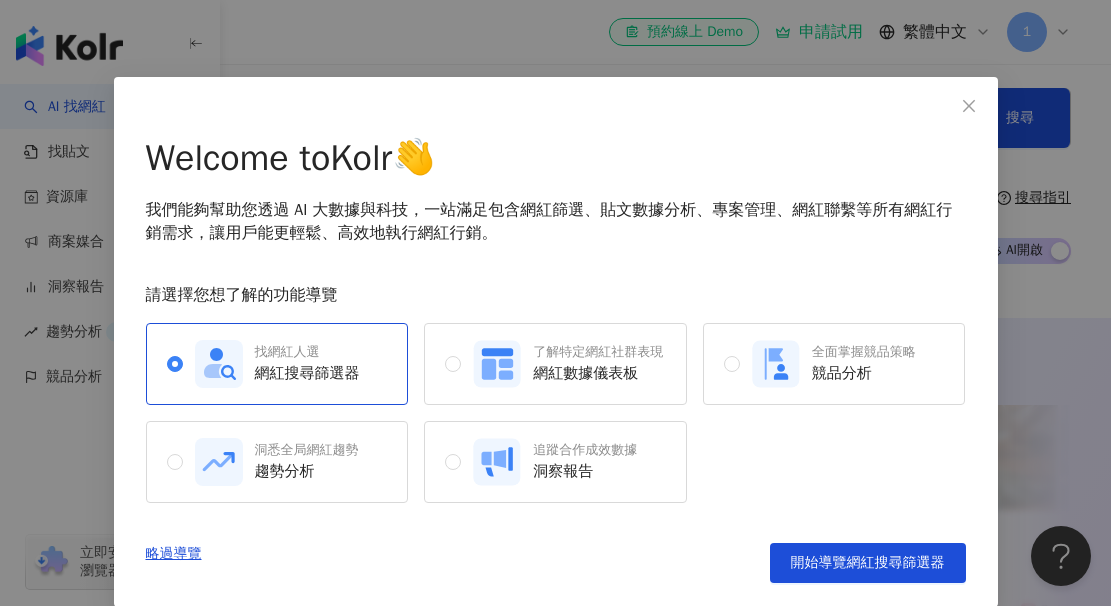 click on "Welcome to  Kolr  👋 我們能夠幫助您透過 AI 大數據與科技，一站滿足包含網紅篩選、貼文數據分析、專案管理、網紅聯繫等所有網紅行銷需求，讓用戶能更輕鬆、高效地執行網紅行銷。 請選擇您想了解的功能導覽 找網紅人選 網紅搜尋篩選器 了解特定網紅社群表現 網紅數據儀表板 全面掌握競品策略 競品分析 洞悉全局網紅趨勢 趨勢分析 追蹤合作成效數據 洞察報告 略過導覽 開始導覽網紅搜尋篩選器" at bounding box center (555, 303) 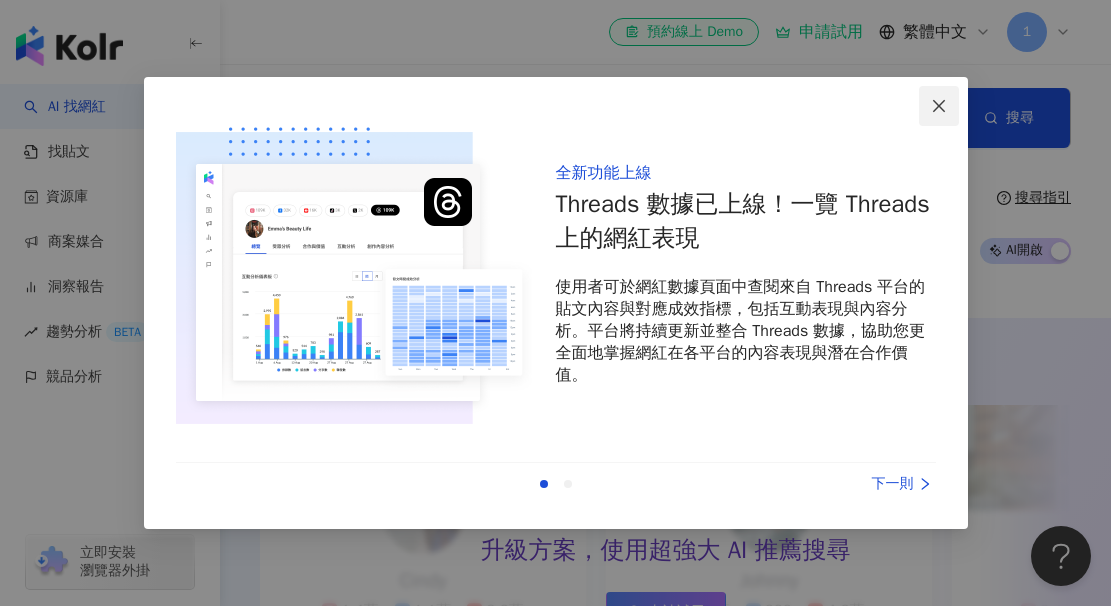 click 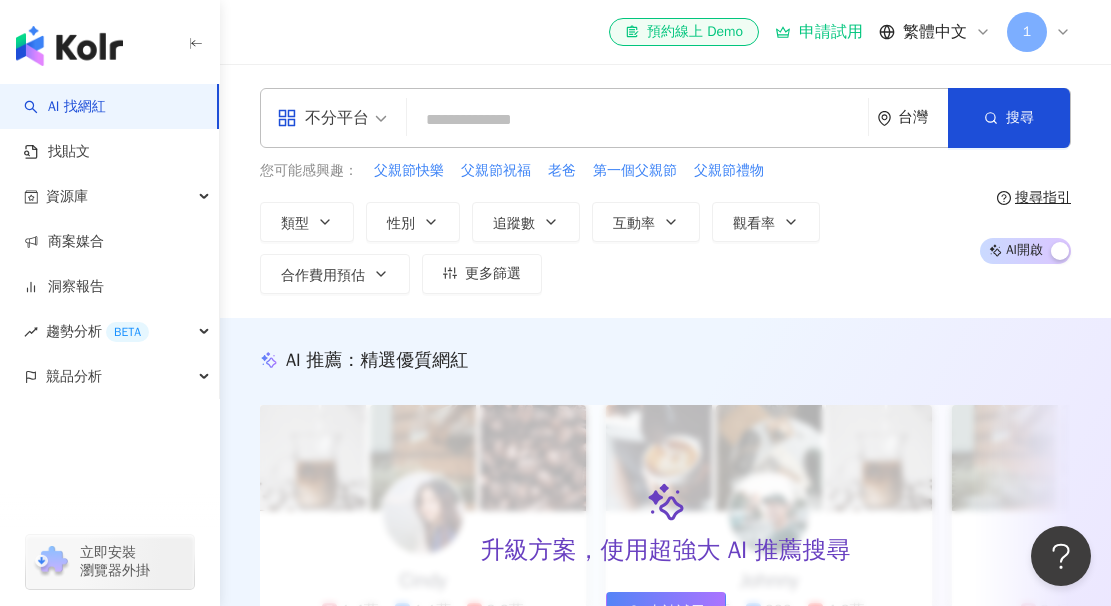 click at bounding box center [637, 120] 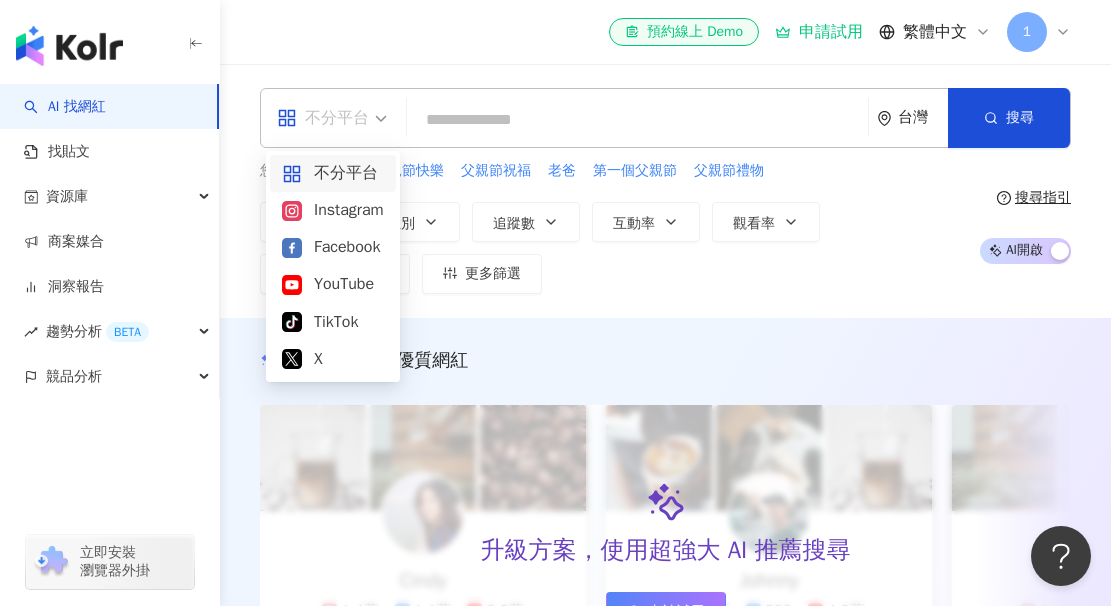 click at bounding box center [637, 120] 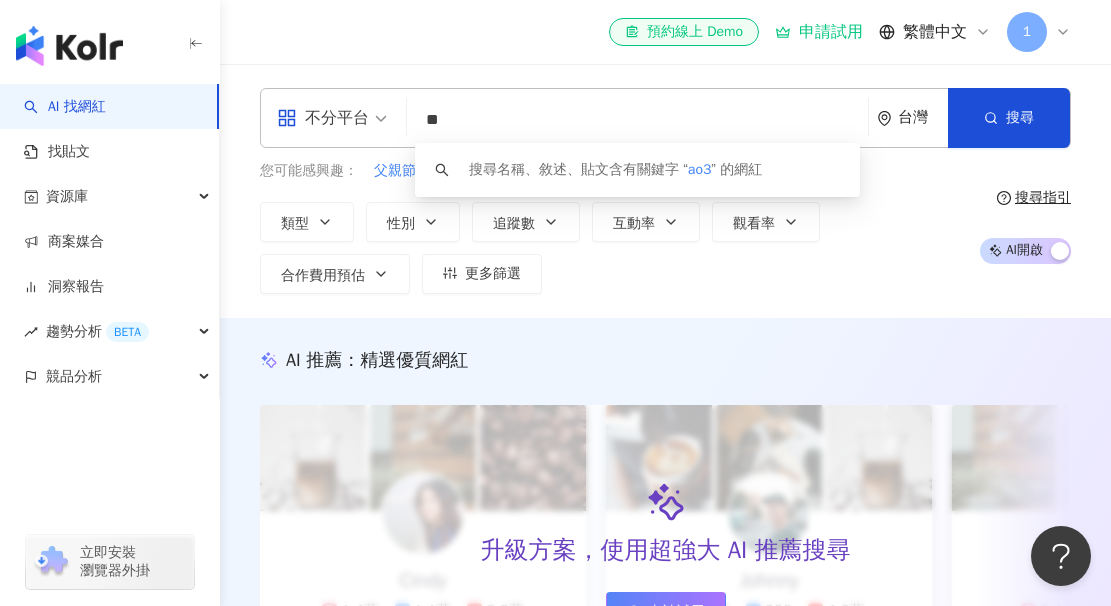 type on "*" 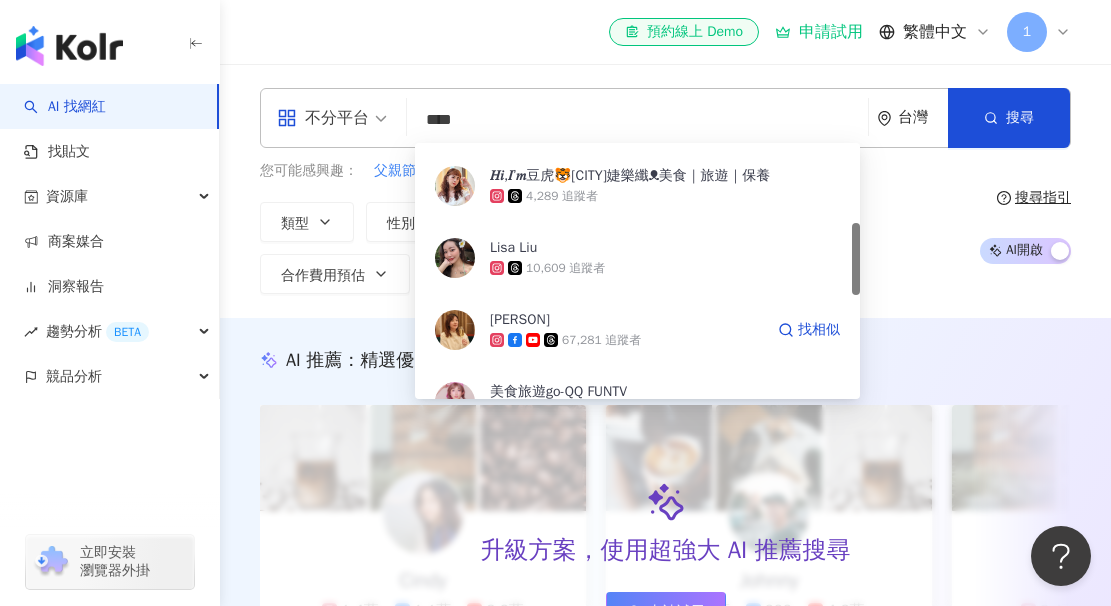 scroll, scrollTop: 283, scrollLeft: 0, axis: vertical 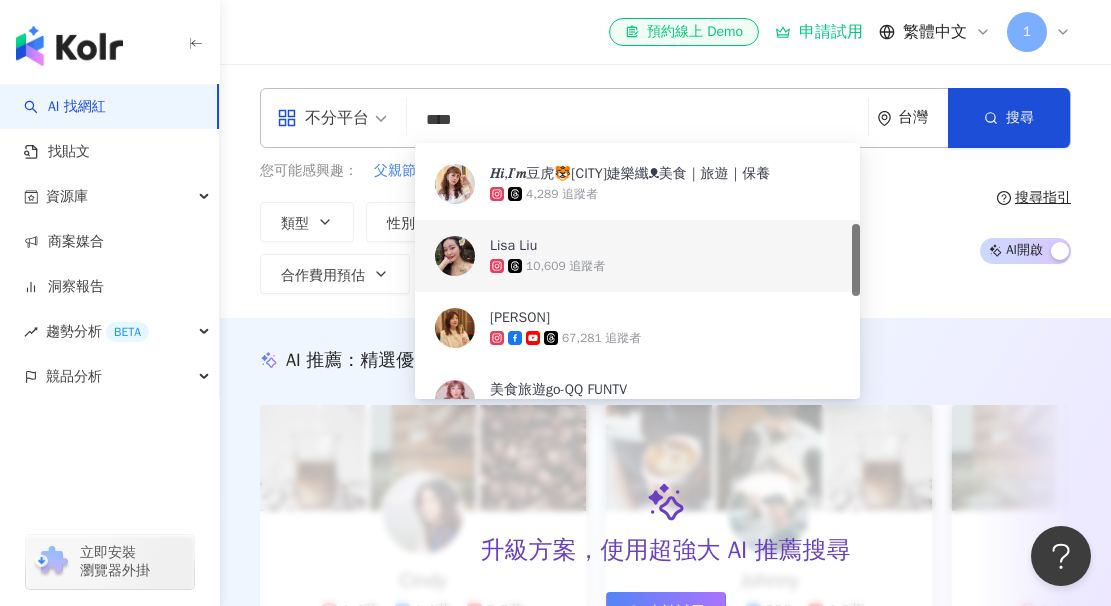 type on "****" 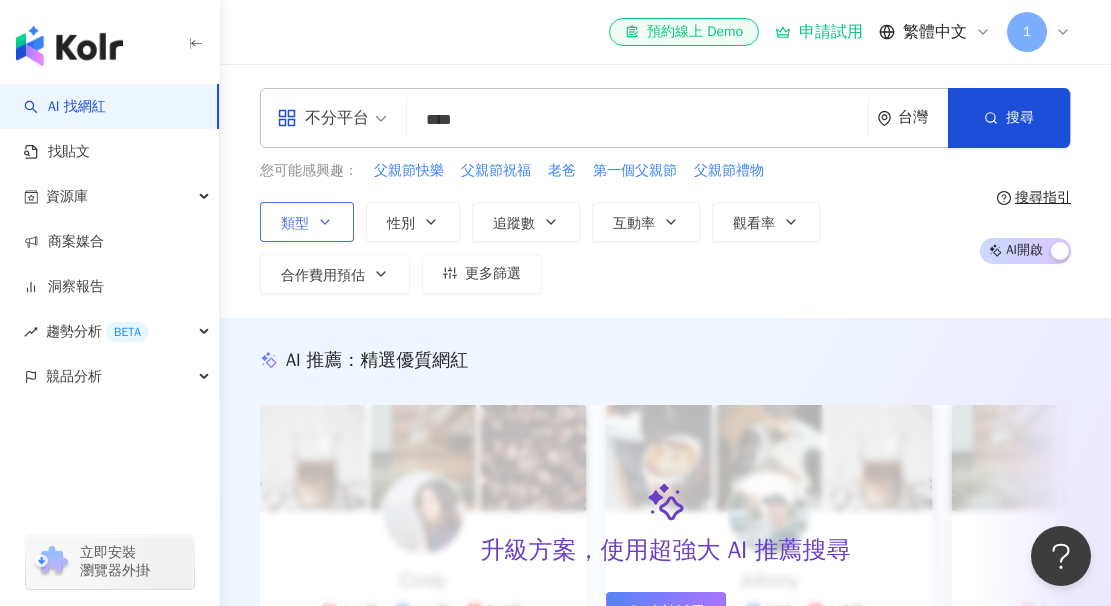 click on "類型" at bounding box center (307, 222) 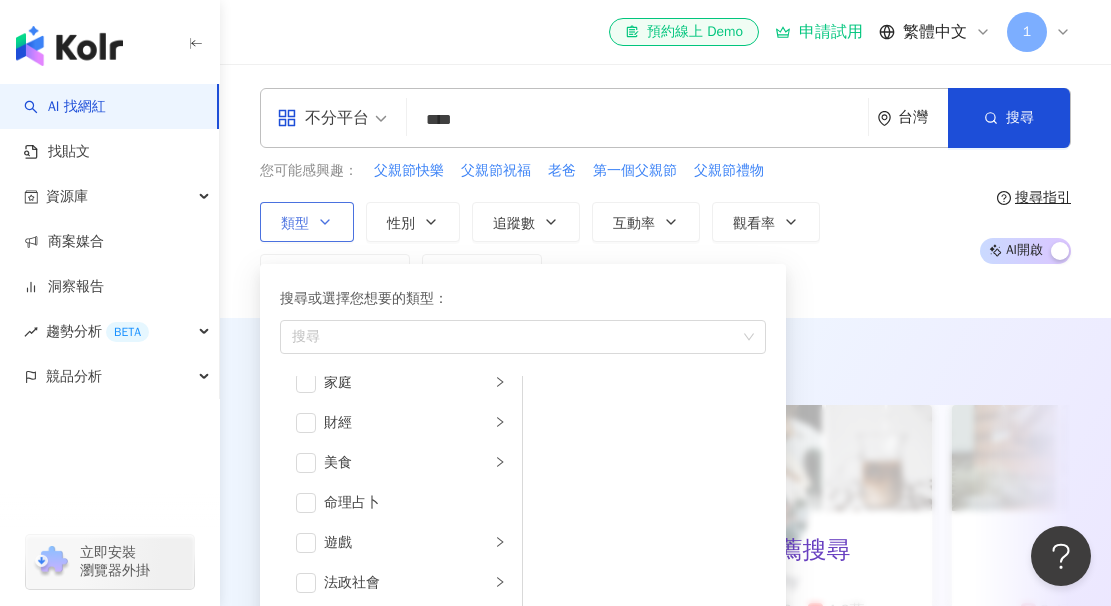 scroll, scrollTop: 227, scrollLeft: 0, axis: vertical 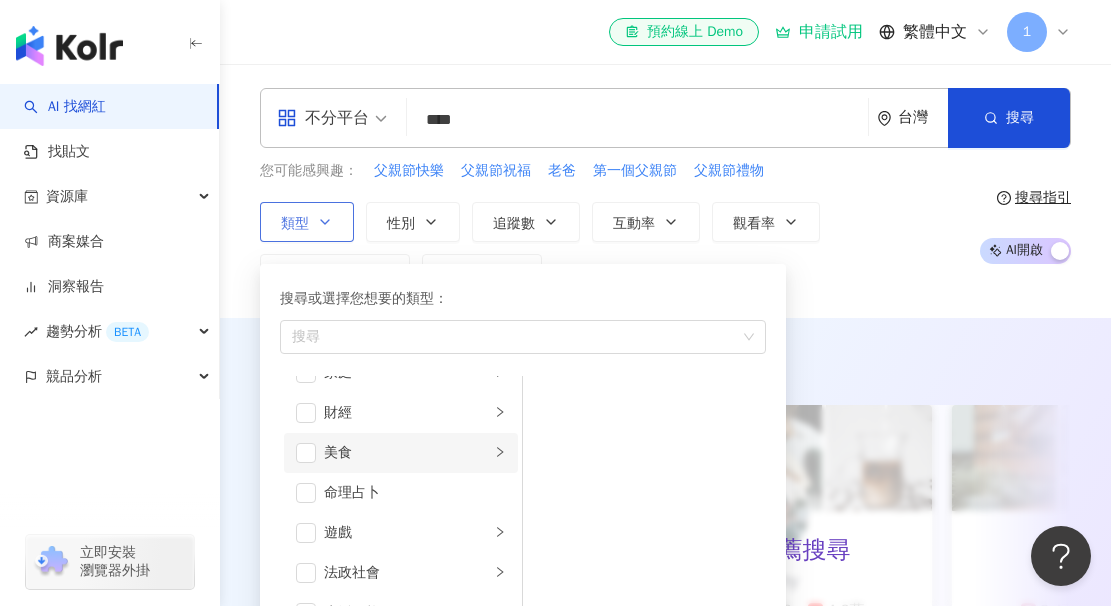 click on "美食" at bounding box center [407, 453] 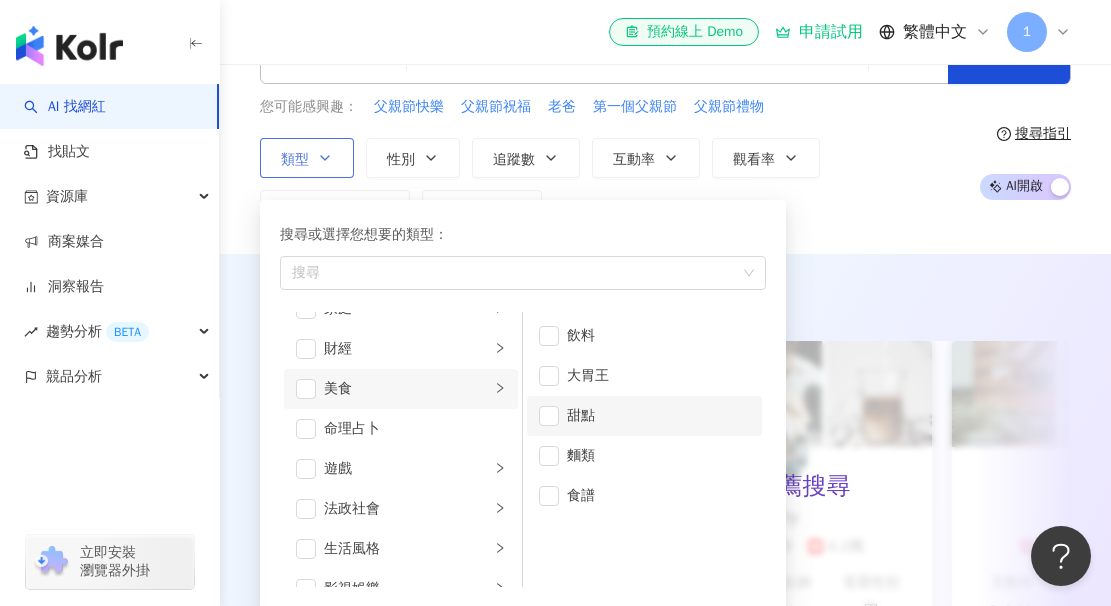 scroll, scrollTop: 114, scrollLeft: 0, axis: vertical 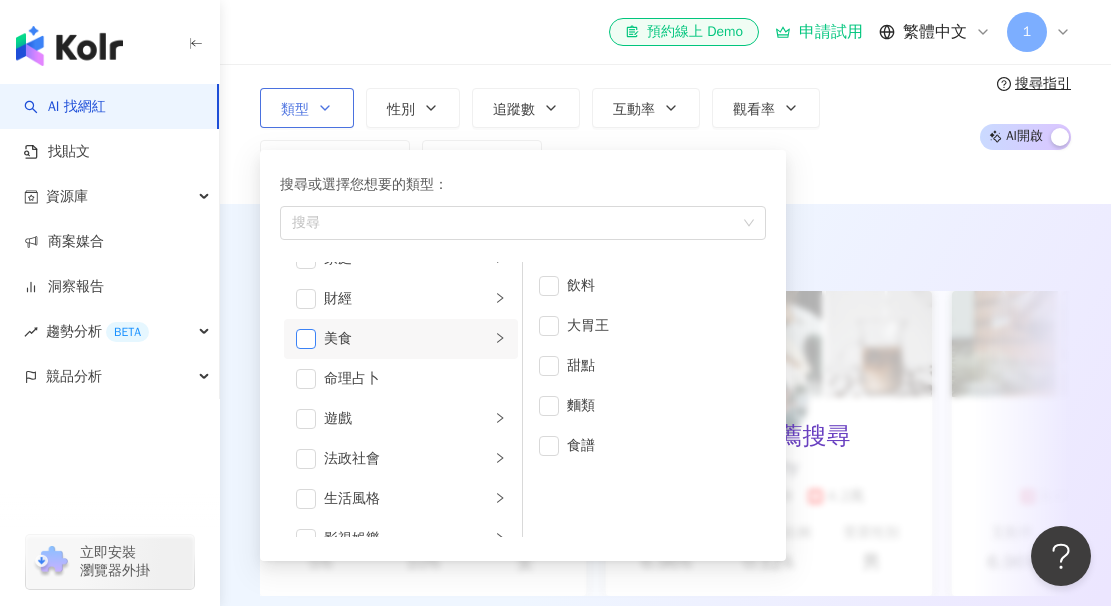 click at bounding box center (306, 339) 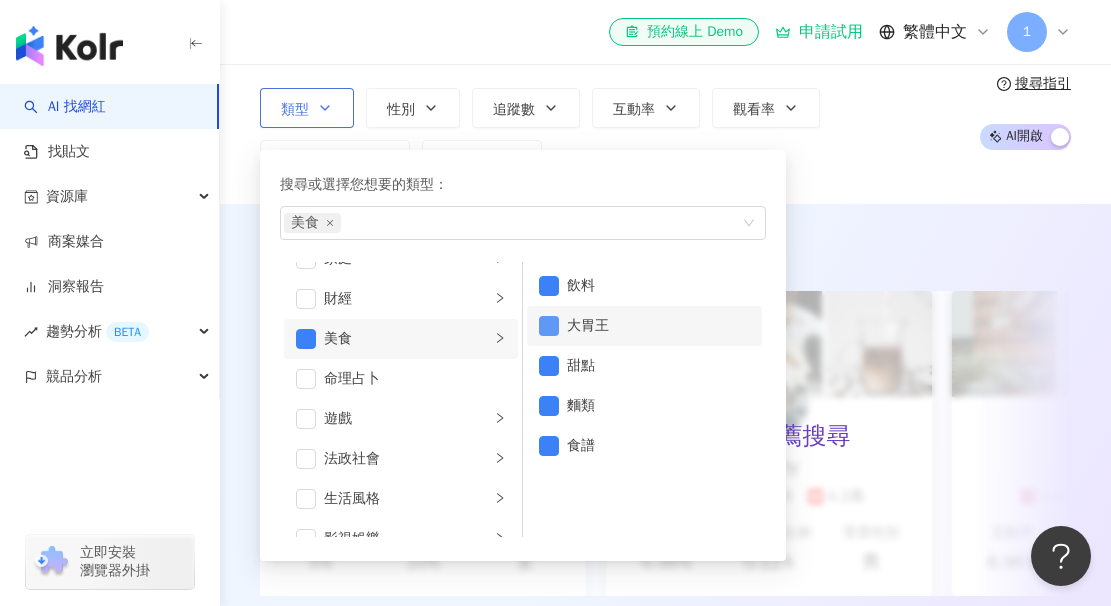 click at bounding box center (549, 326) 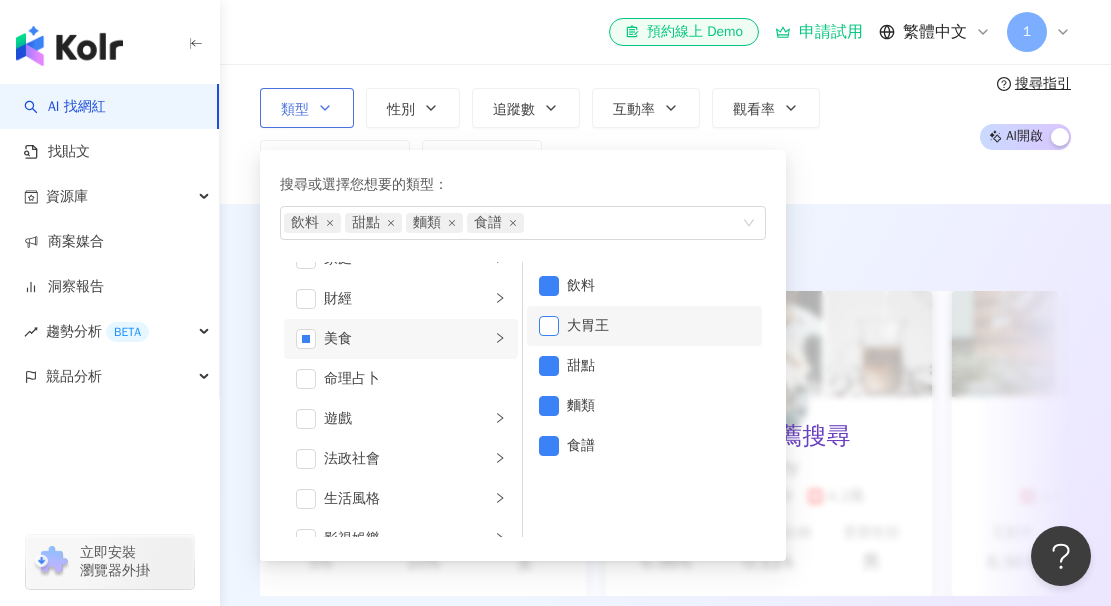click at bounding box center [549, 326] 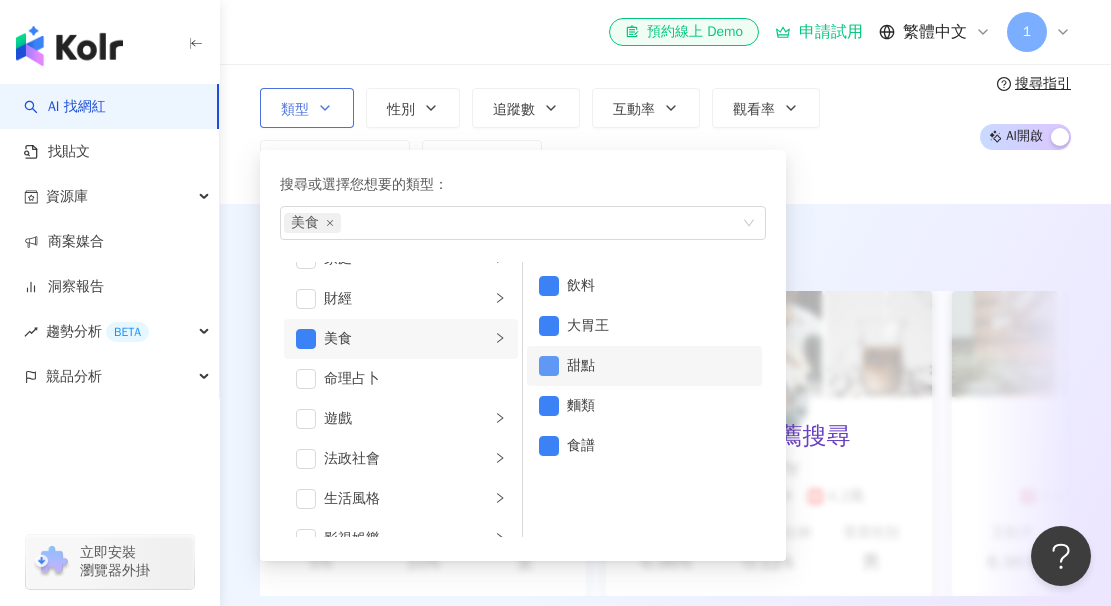 click at bounding box center (549, 366) 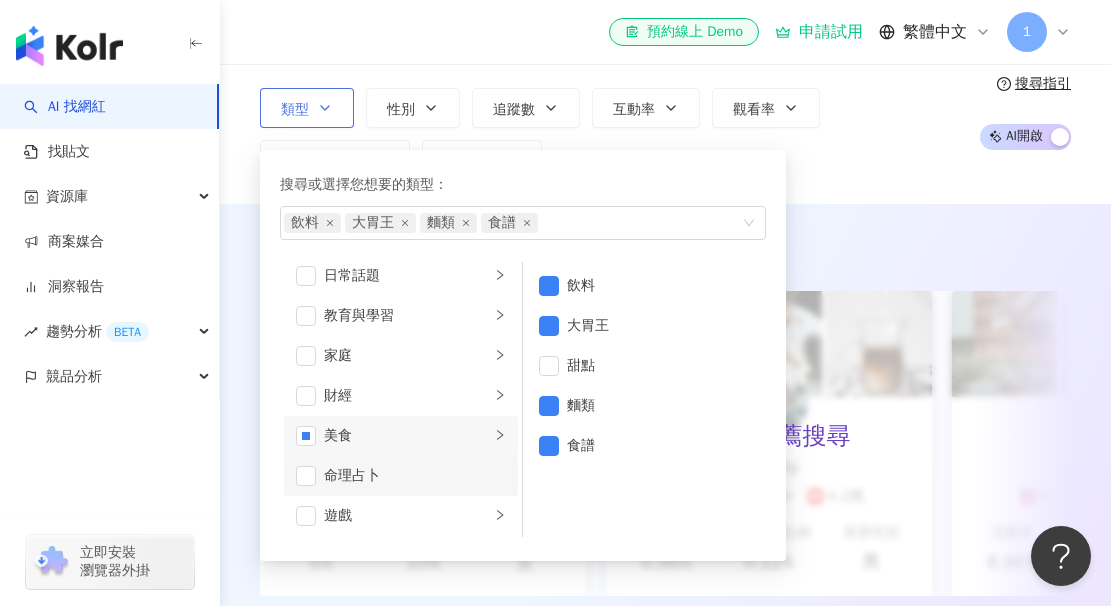 scroll, scrollTop: 111, scrollLeft: 0, axis: vertical 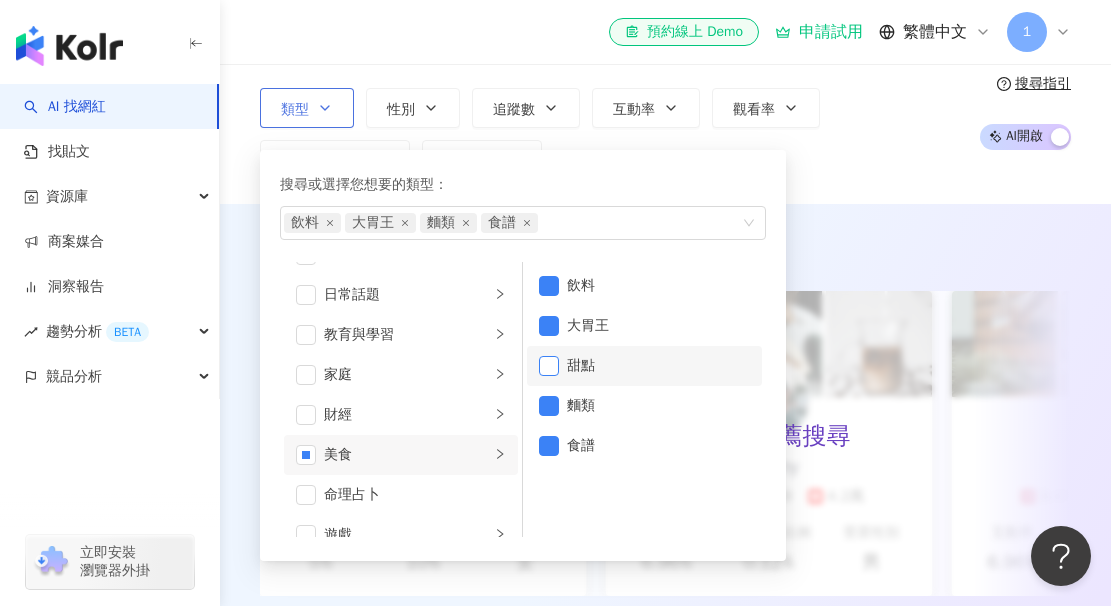 click at bounding box center [549, 366] 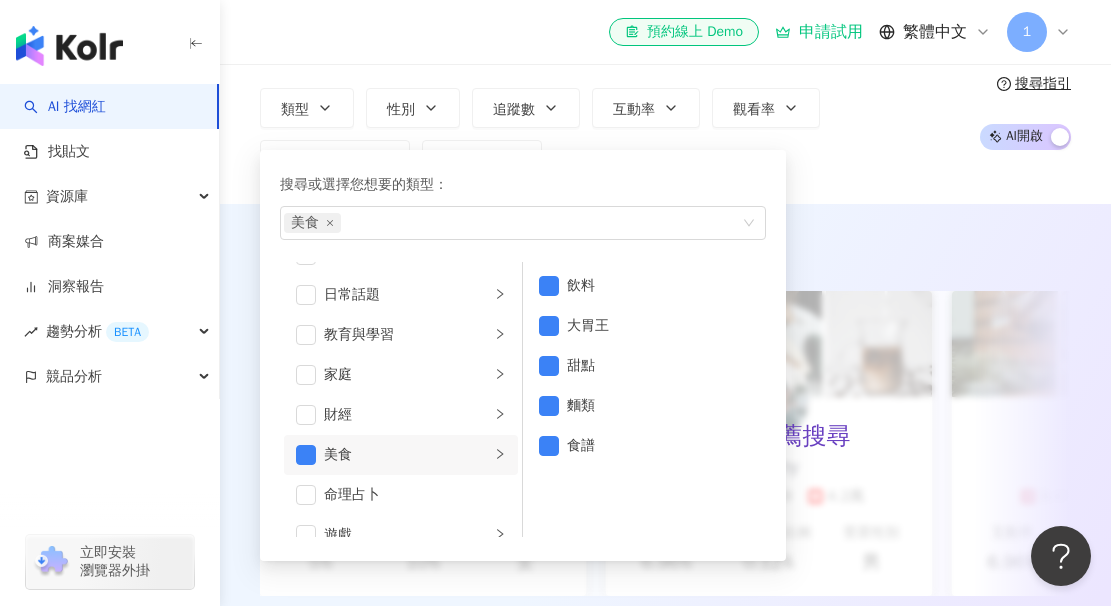 click on "類型 搜尋或選擇您想要的類型： 美食   藝術與娛樂 美妝時尚 氣候和環境 日常話題 教育與學習 家庭 財經 美食 命理占卜 遊戲 法政社會 生活風格 影視娛樂 醫療與健康 寵物 攝影 感情 宗教 促購導購 運動 科技 交通工具 旅遊 成人 飲料 大胃王 甜點 麵類 食譜 性別 追蹤數 互動率 觀看率 合作費用預估  更多篩選" at bounding box center (612, 134) 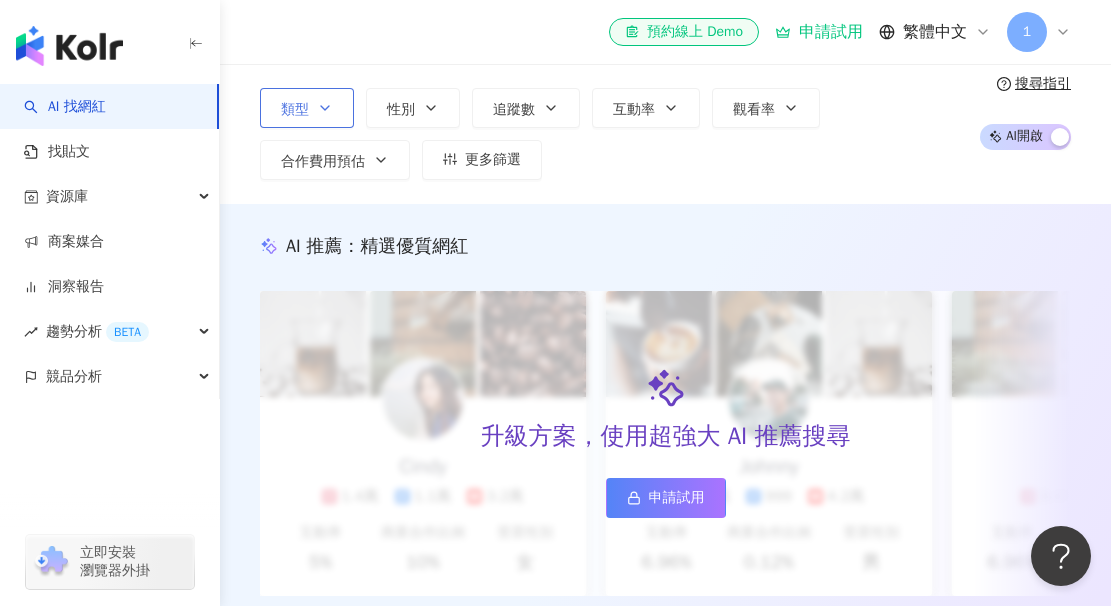 click 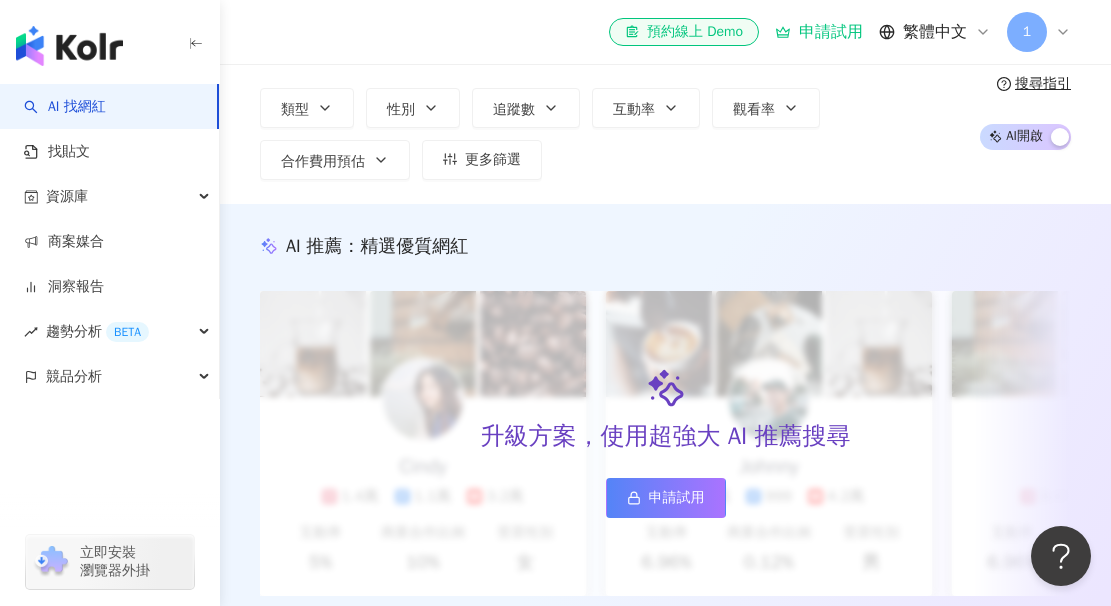 click on "不分平台" at bounding box center (323, 4) 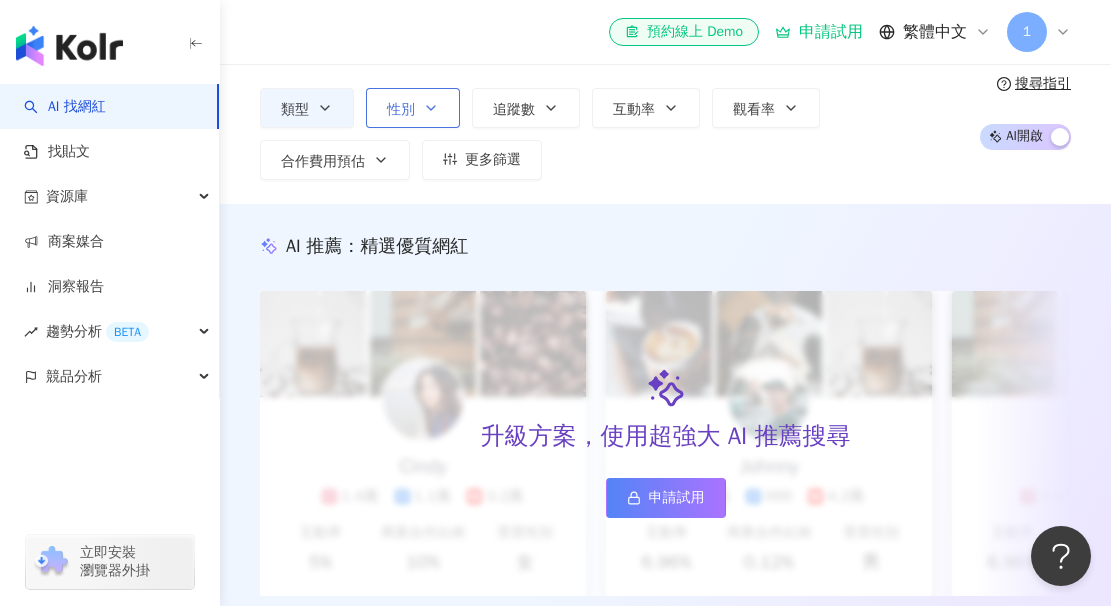 scroll, scrollTop: 0, scrollLeft: 0, axis: both 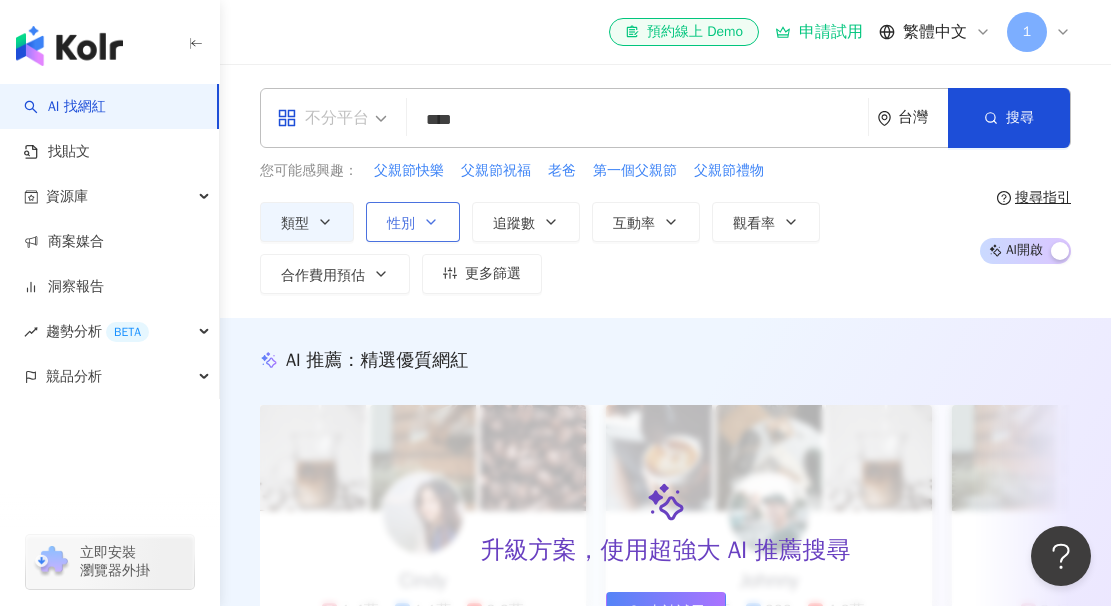 click on "Facebook" at bounding box center [266, 151] 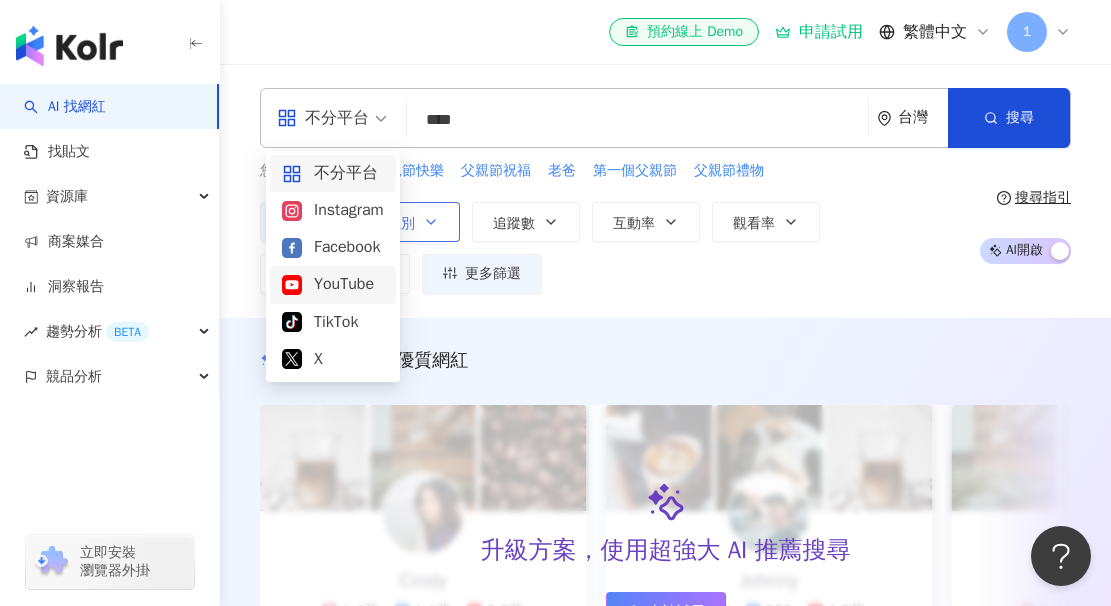 click 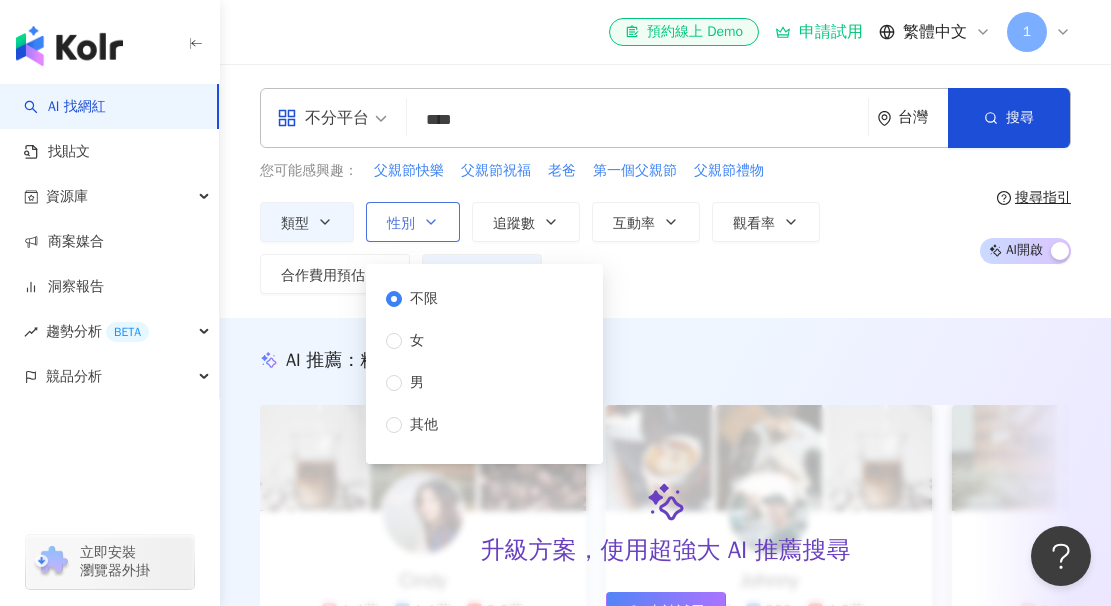 click 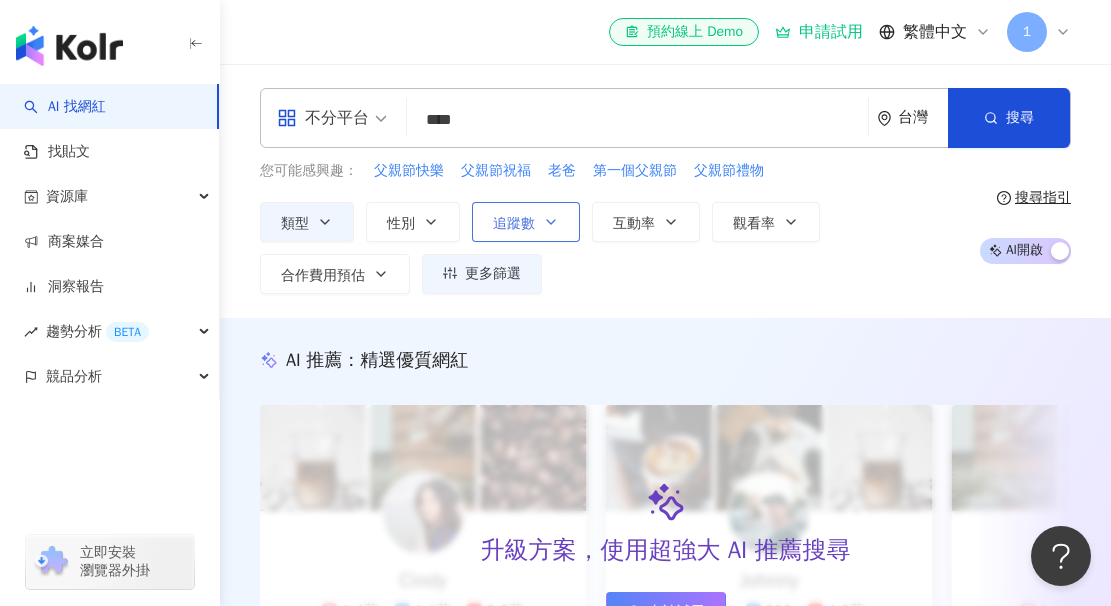 click on "追蹤數" at bounding box center (526, 222) 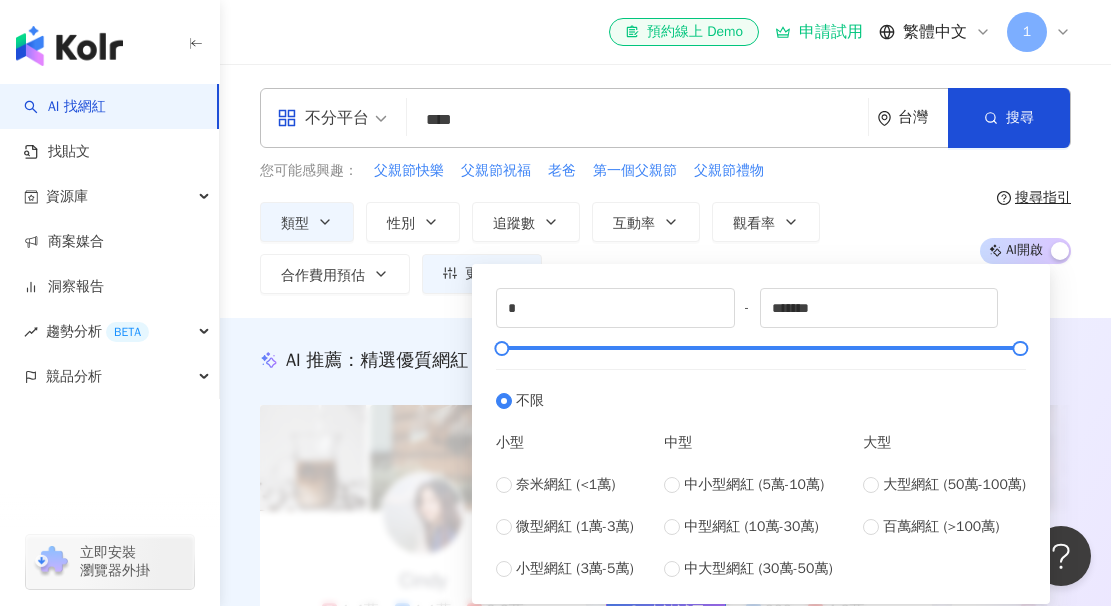 click on "類型 性別 追蹤數 互動率 觀看率 合作費用預估  更多篩選 不限 女 男 其他 *  -  ******* 不限 小型 奈米網紅 (<1萬) 微型網紅 (1萬-3萬) 小型網紅 (3萬-5萬) 中型 中小型網紅 (5萬-10萬) 中型網紅 (10萬-30萬) 中大型網紅 (30萬-50萬) 大型 大型網紅 (50萬-100萬) 百萬網紅 (>100萬)" at bounding box center [612, 248] 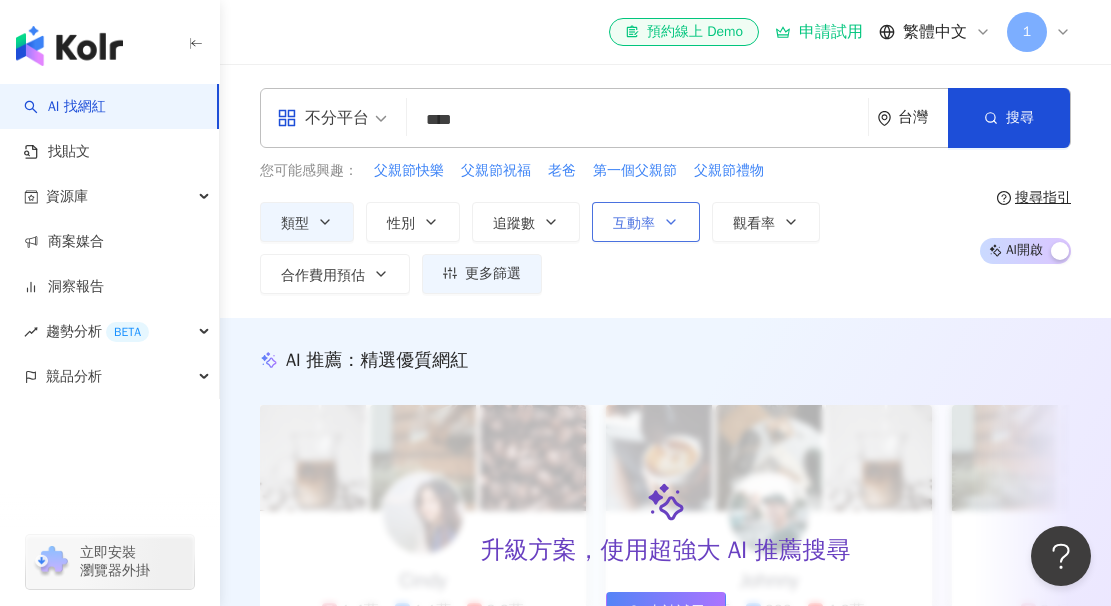 click 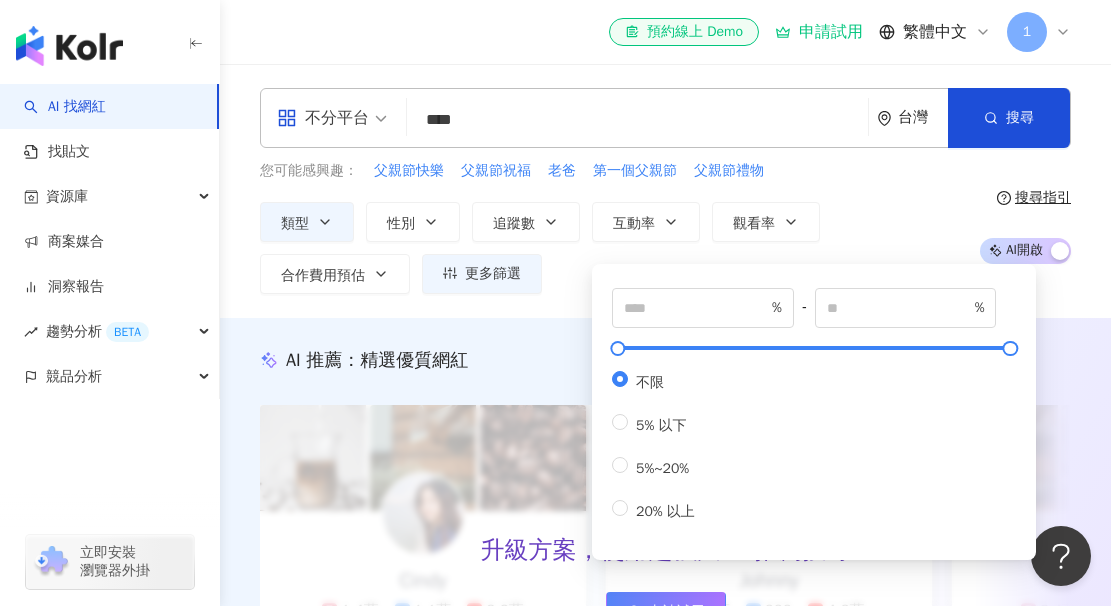 click on "類型 性別 追蹤數 互動率 觀看率 合作費用預估  更多篩選 不限 女 男 其他 *  -  ******* 不限 小型 奈米網紅 (<1萬) 微型網紅 (1萬-3萬) 小型網紅 (3萬-5萬) 中型 中小型網紅 (5萬-10萬) 中型網紅 (10萬-30萬) 中大型網紅 (30萬-50萬) 大型 大型網紅 (50萬-100萬) 百萬網紅 (>100萬) %  -  % 不限 5% 以下 5%~20% 20% 以上" at bounding box center [612, 248] 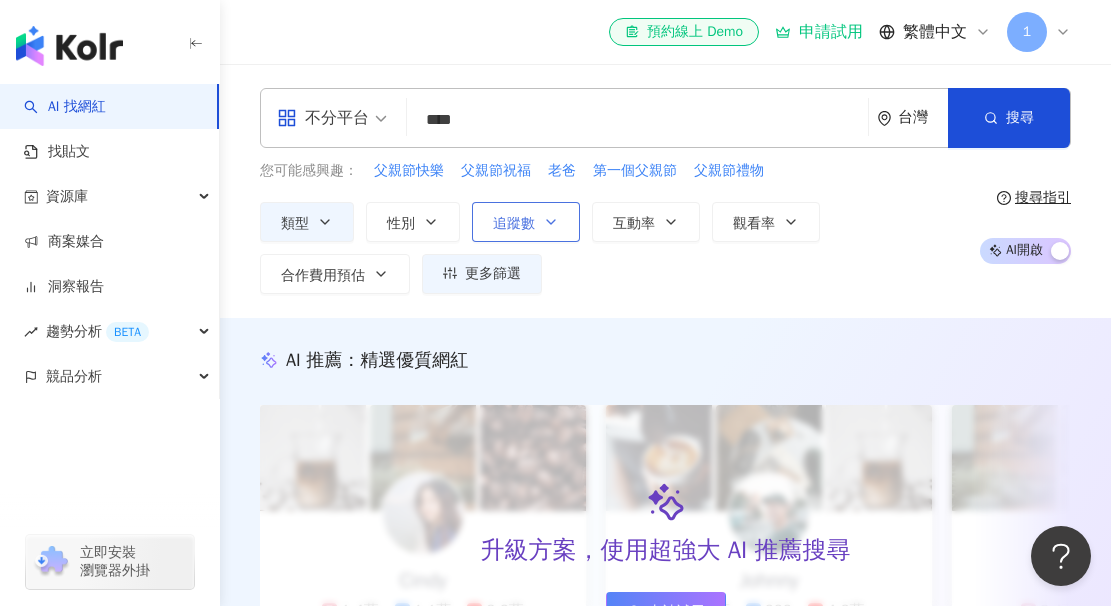 click 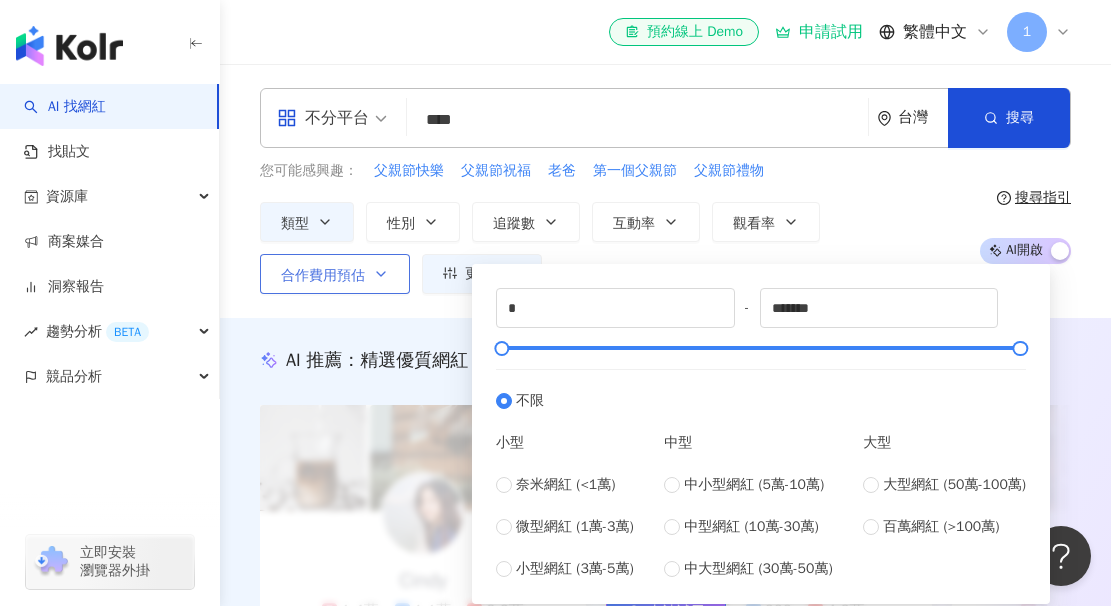 click 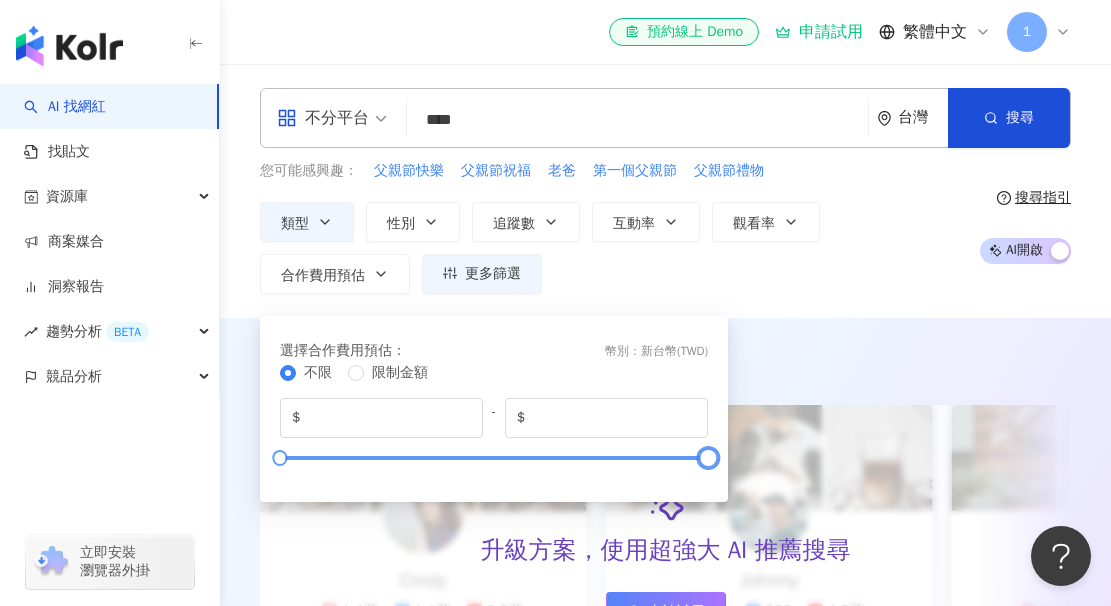 click at bounding box center [494, 458] 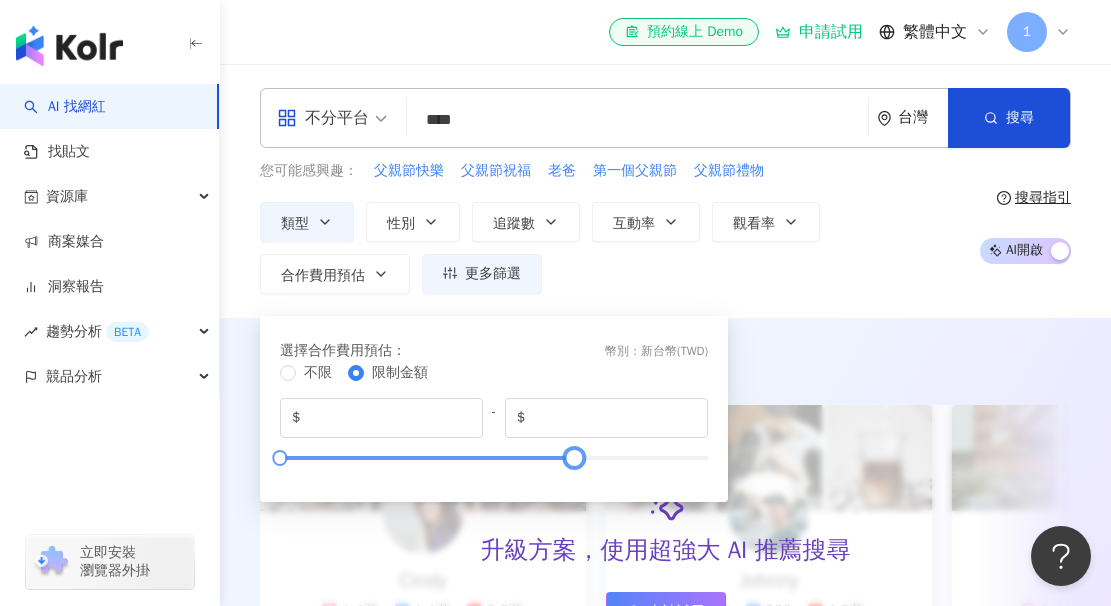 click at bounding box center (494, 458) 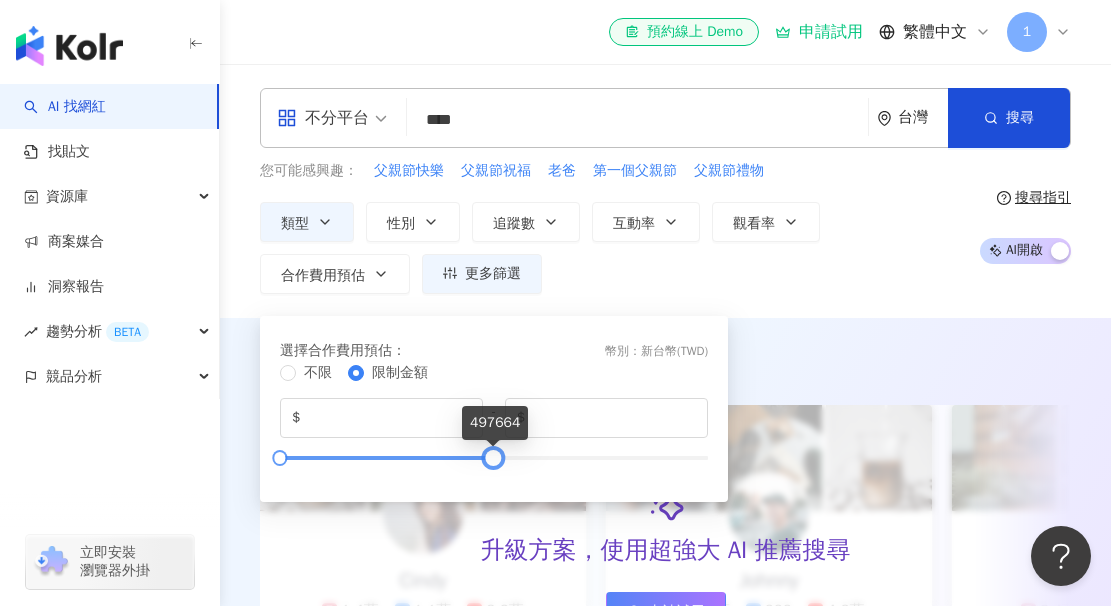 click at bounding box center [494, 458] 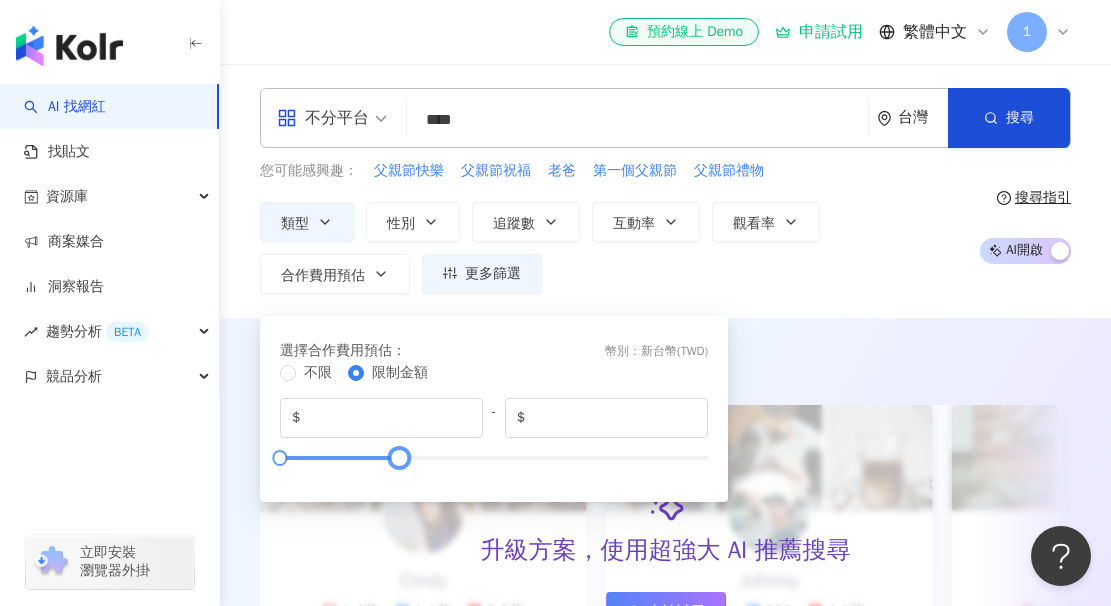 type on "******" 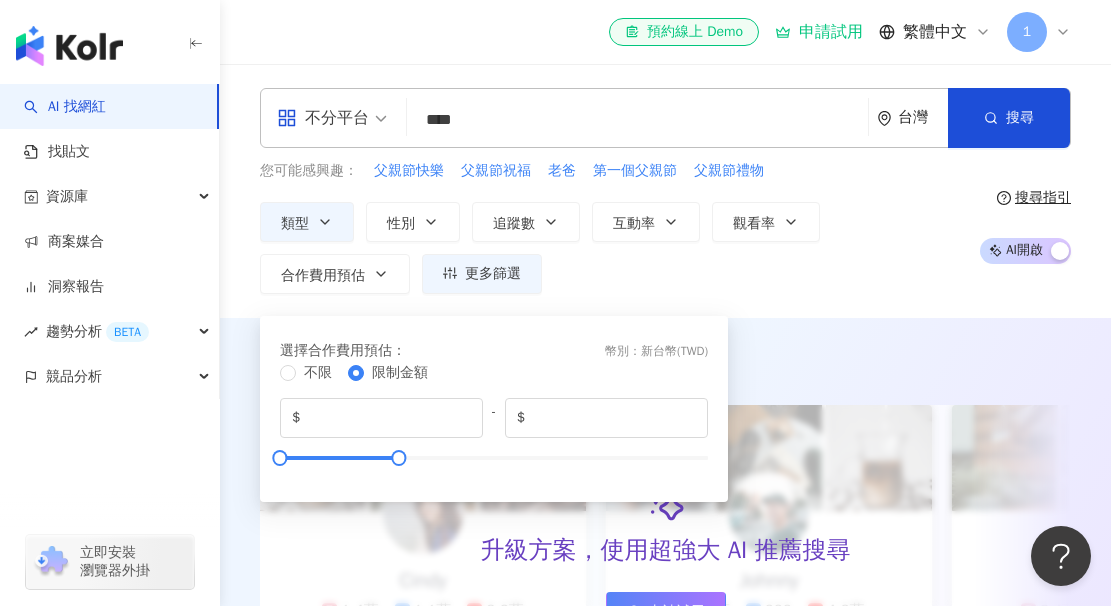 click on "不限 限制金額 $ *  -  $ ******" at bounding box center [494, 420] 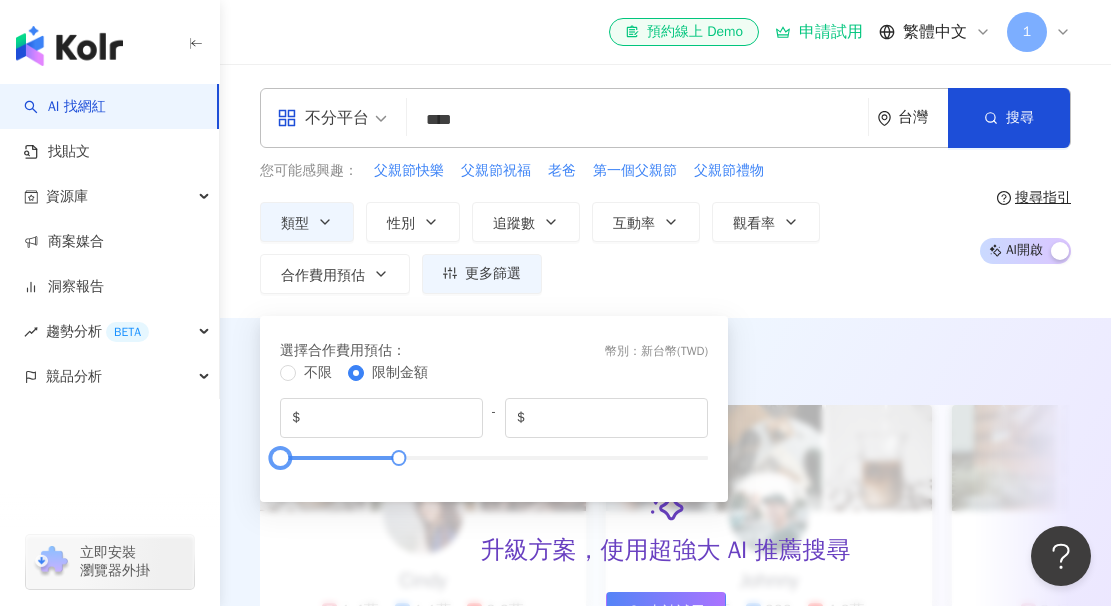 click at bounding box center (494, 458) 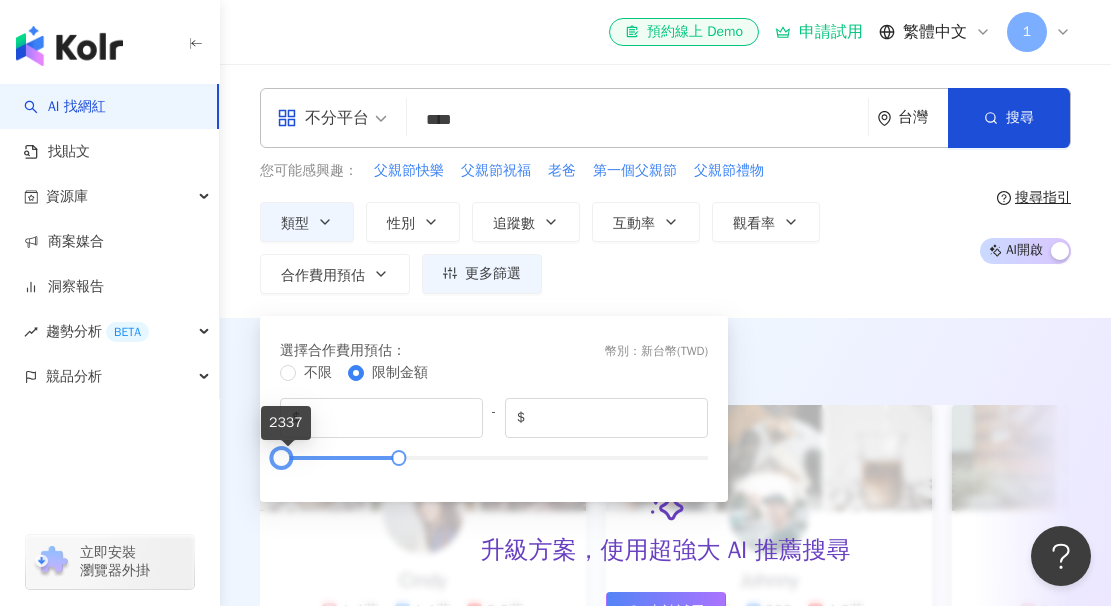 type on "*" 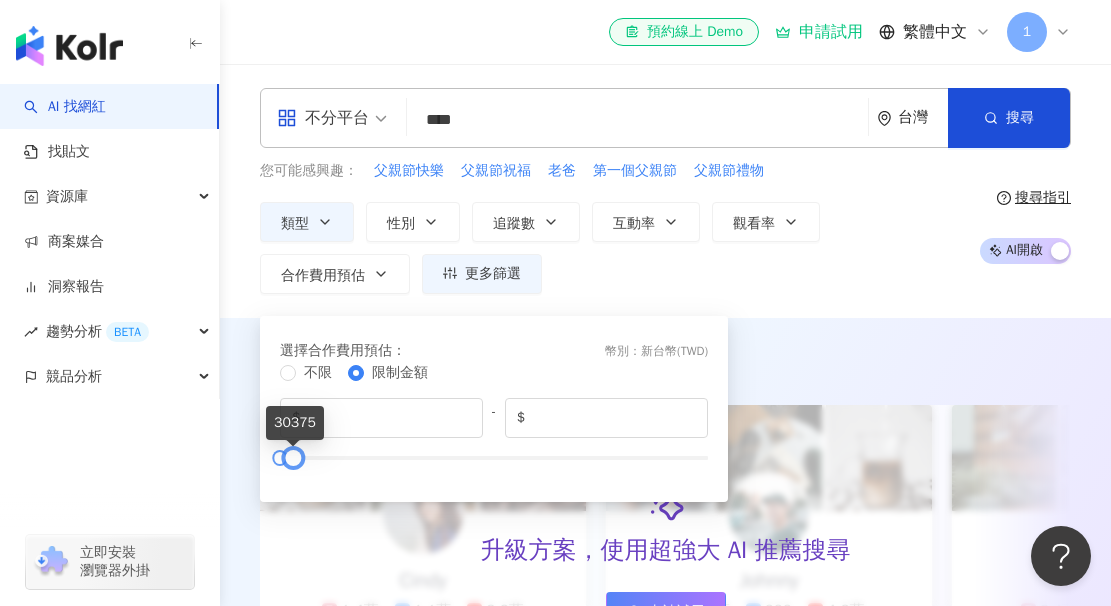 drag, startPoint x: 399, startPoint y: 459, endPoint x: 293, endPoint y: 456, distance: 106.04244 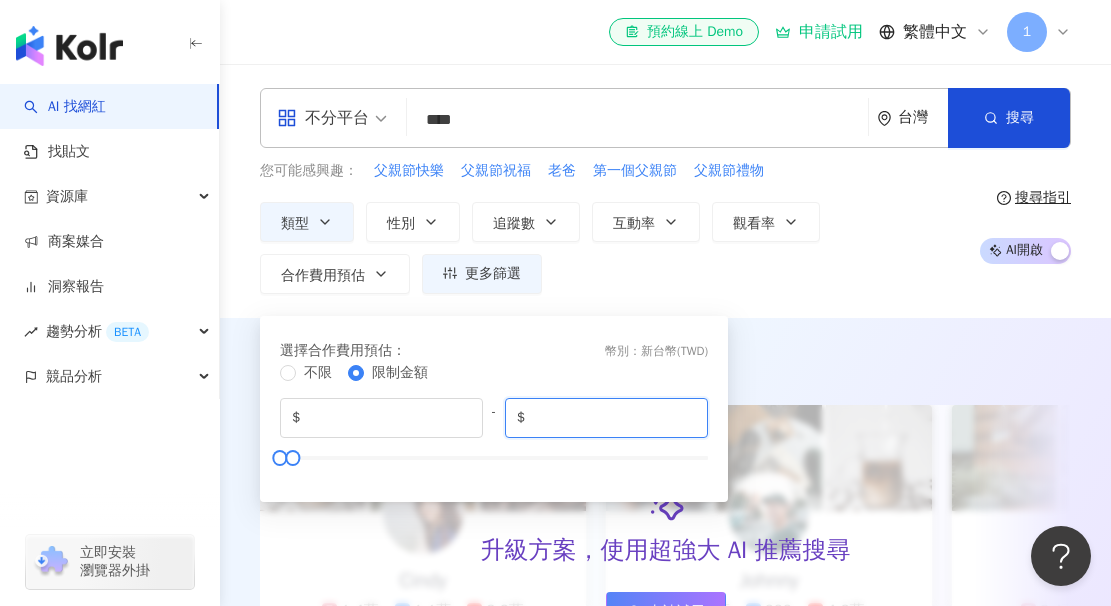drag, startPoint x: 565, startPoint y: 416, endPoint x: 533, endPoint y: 417, distance: 32.01562 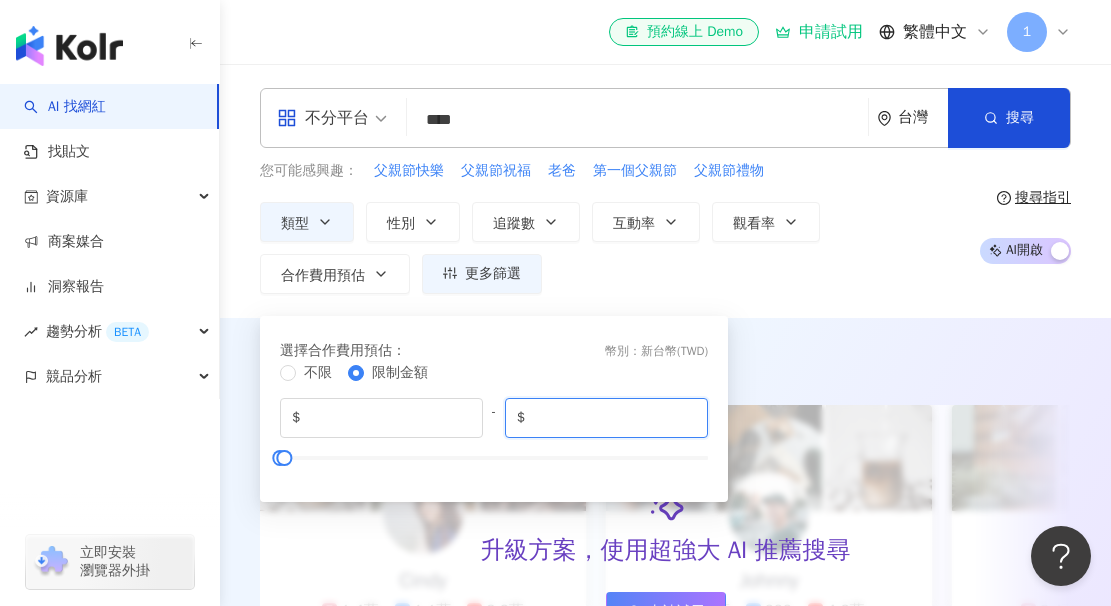 click on "*****" at bounding box center [612, 418] 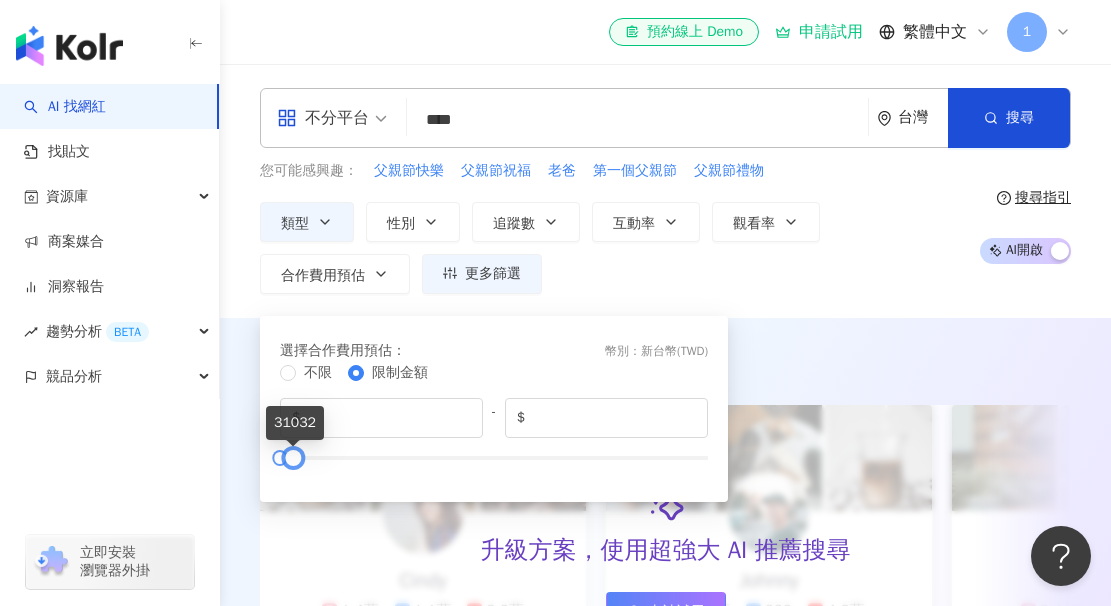 click at bounding box center (293, 457) 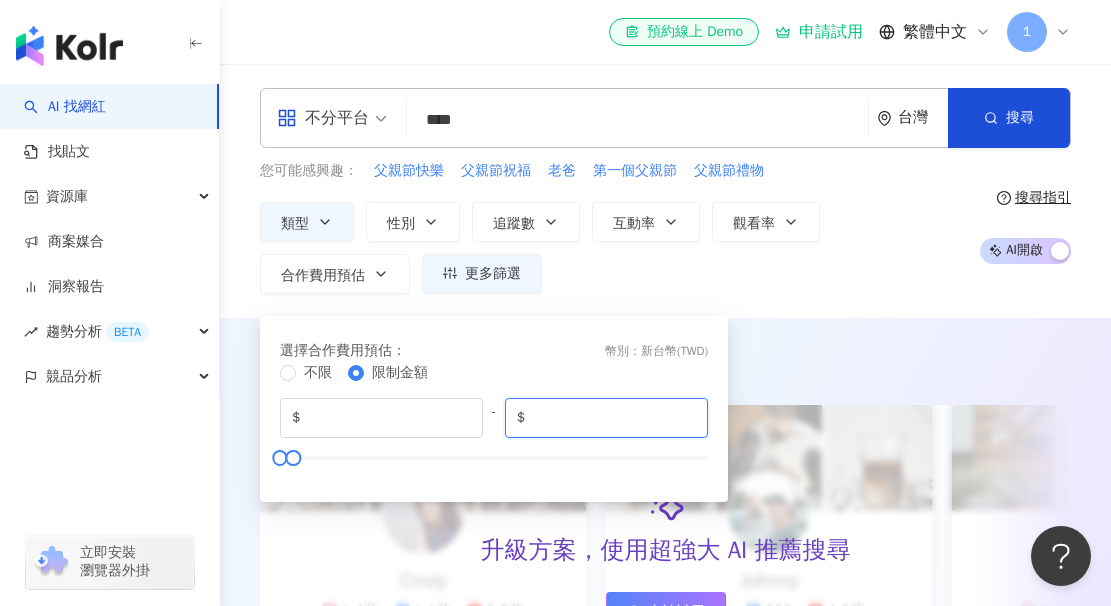 click on "*****" at bounding box center [612, 418] 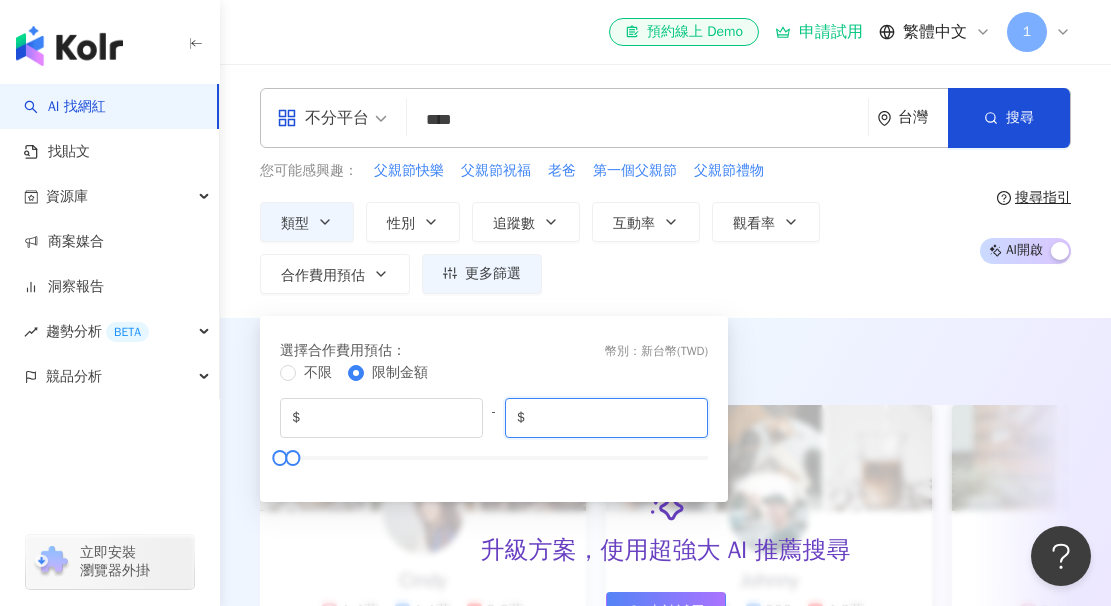 type on "*****" 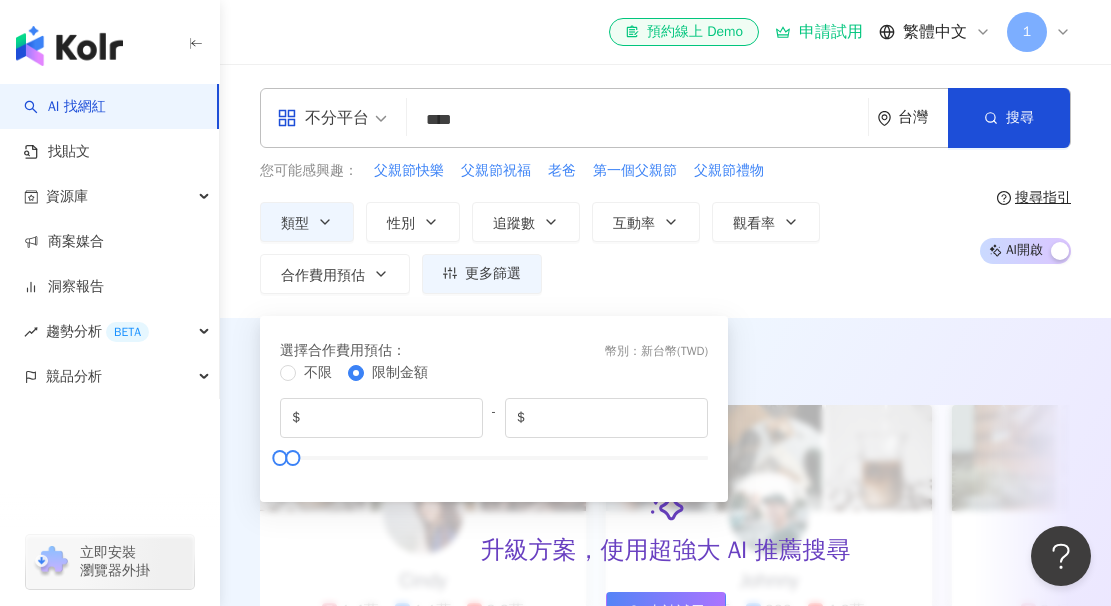 click on "不限 限制金額" at bounding box center (494, 373) 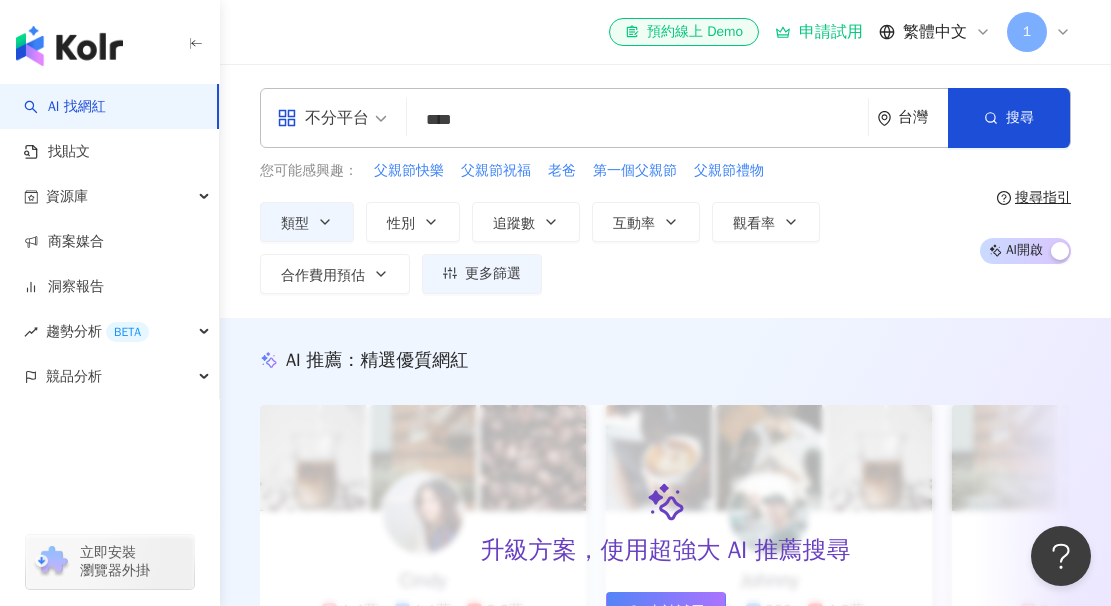 scroll, scrollTop: 21, scrollLeft: 0, axis: vertical 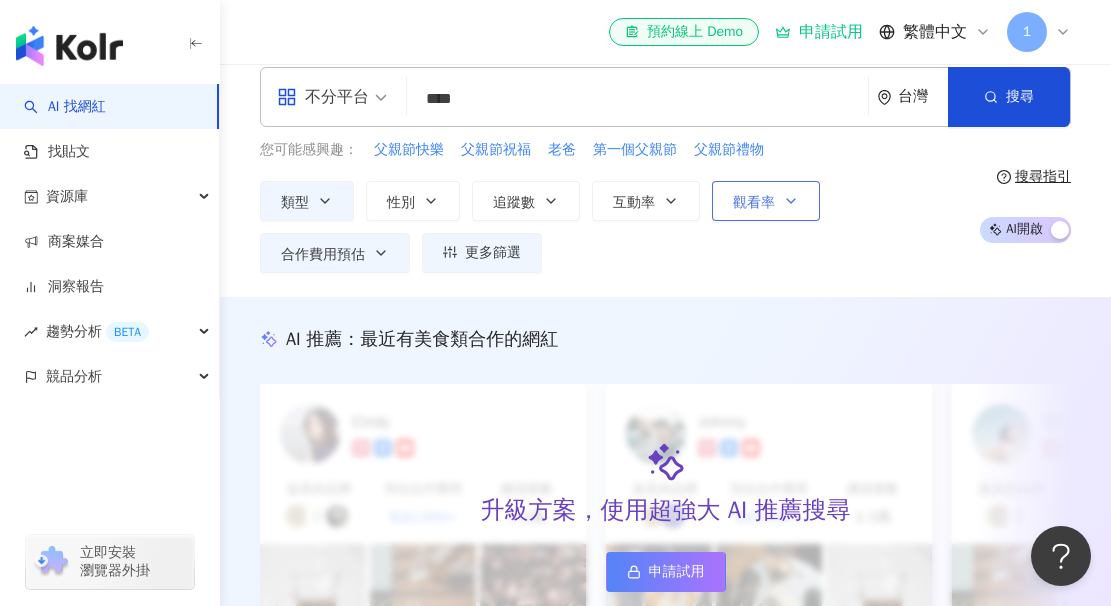 click 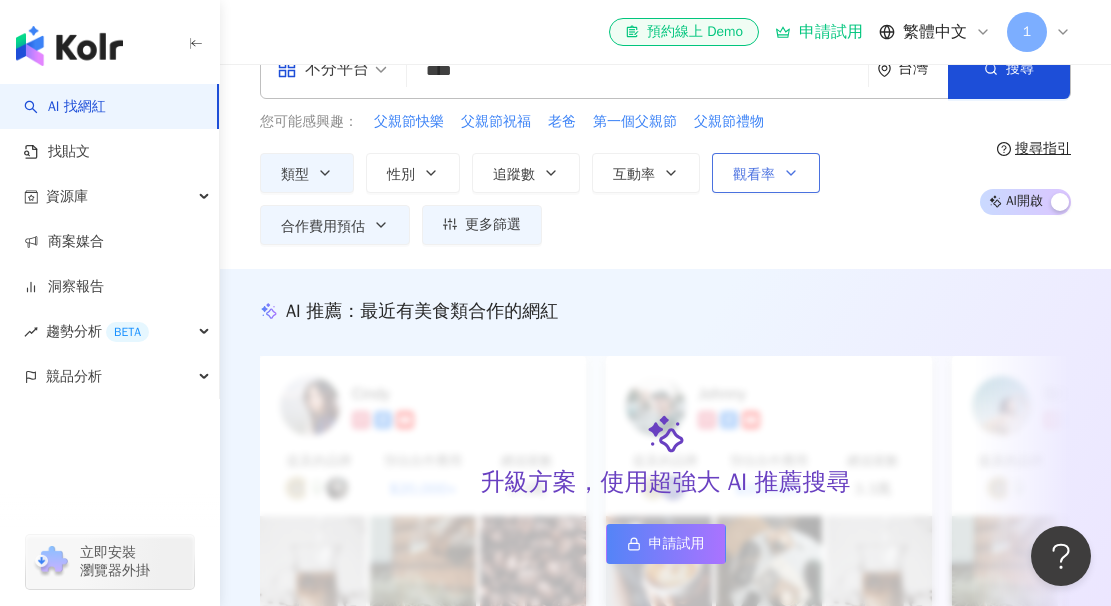 click 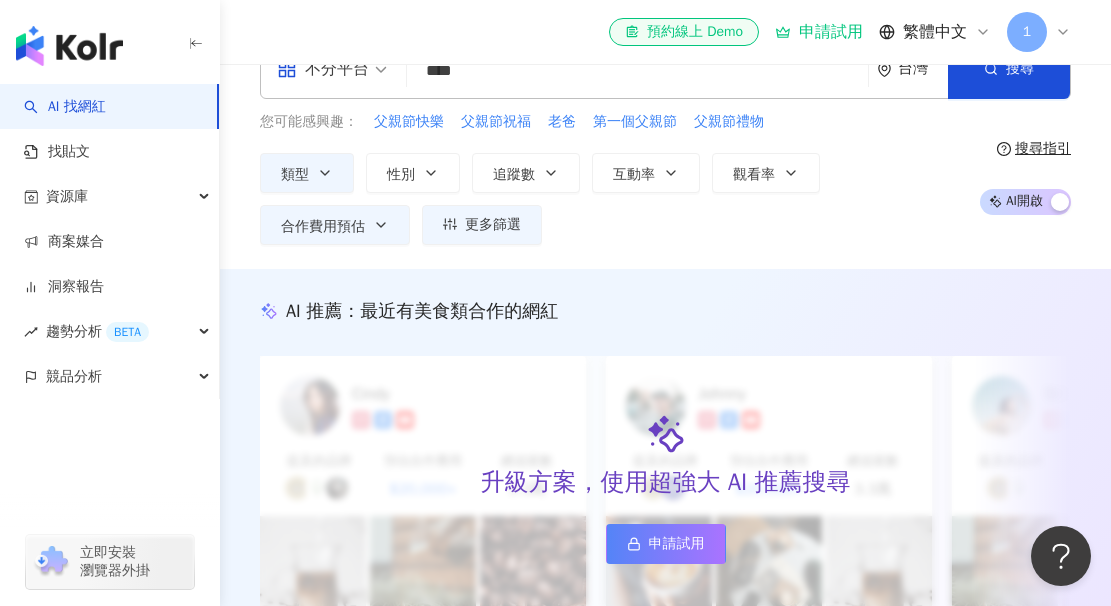 scroll, scrollTop: 0, scrollLeft: 0, axis: both 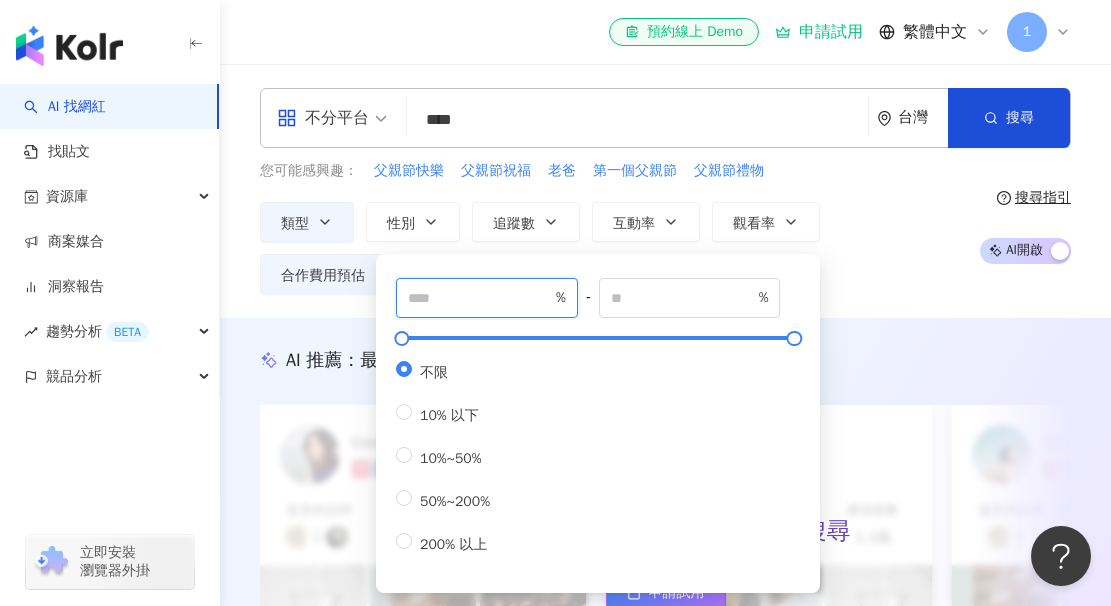 click at bounding box center [480, 298] 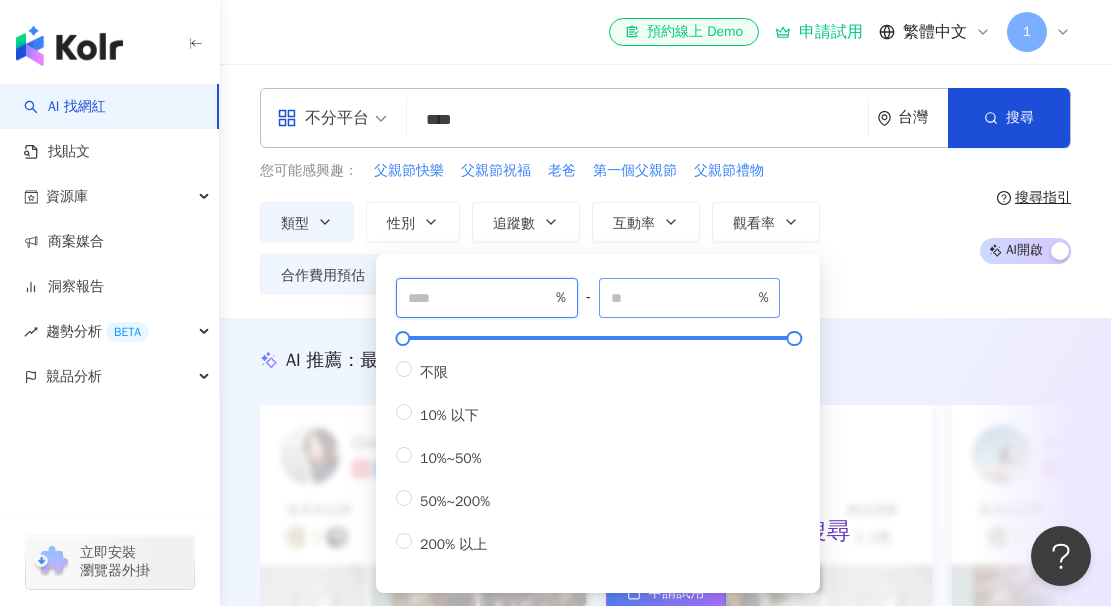 type on "**" 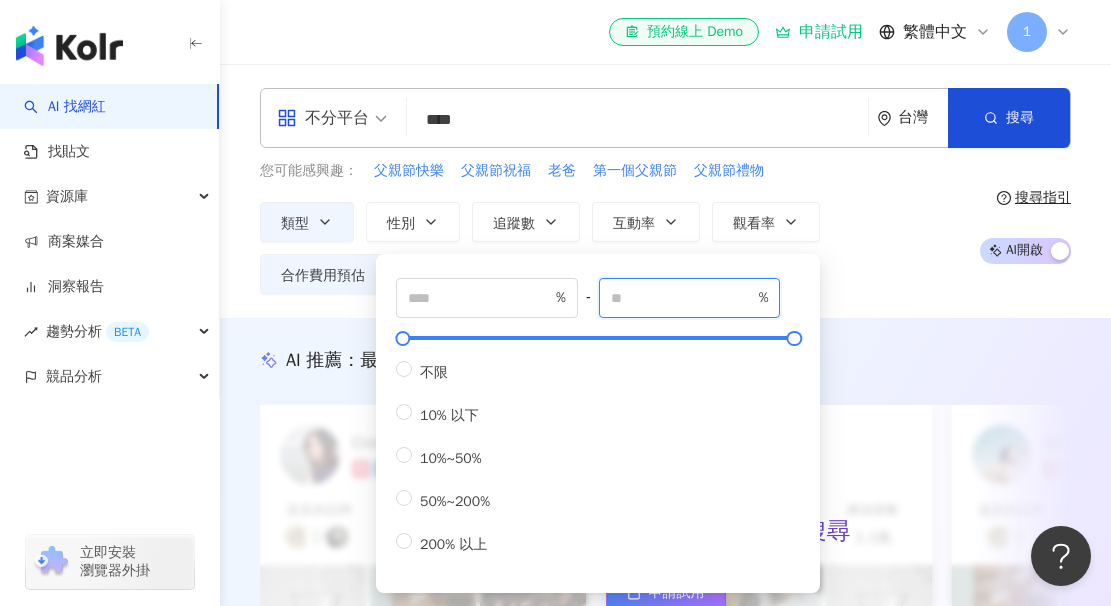 click at bounding box center [683, 298] 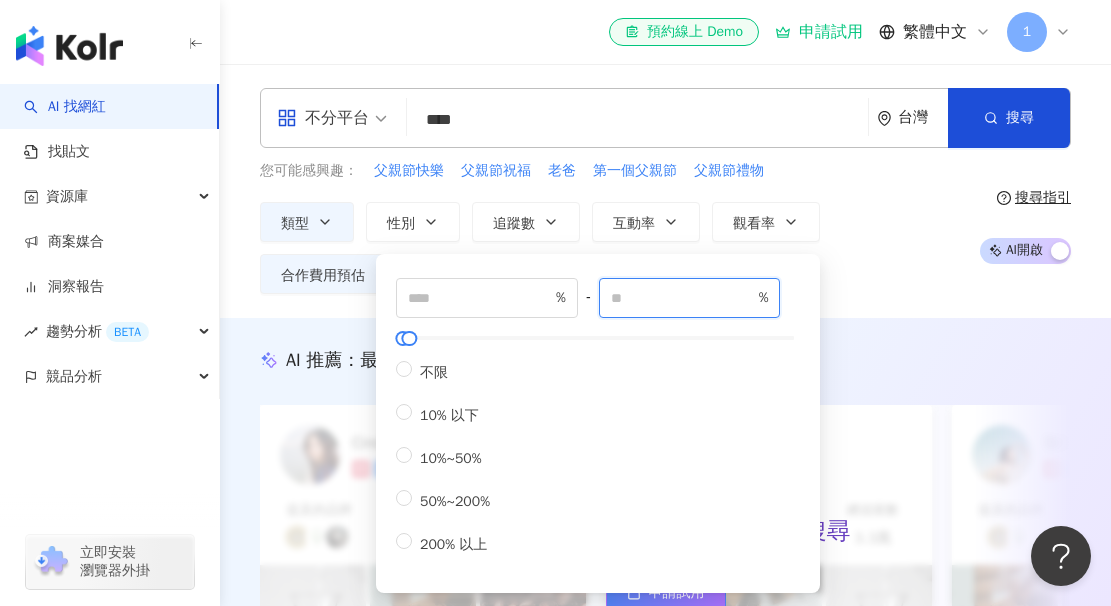 type on "***" 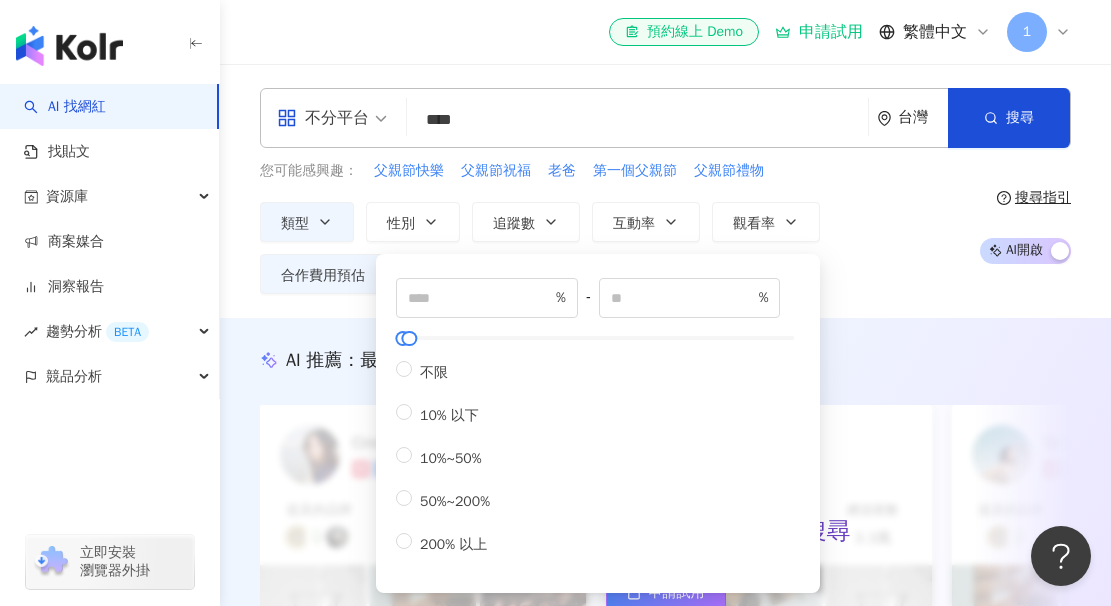 click on "不分平台 **** 台灣 搜尋 744b8f49-a168-40ab-b463-446579d6b94b 8fa26603-52cb-423c-b9d8-793061885aac 45d67b9c-6348-4430-84a7-4f99553bce63 JQ ๑⃙⃘◡̈๑  2,249   追蹤者 𝐻𝑖,𝐼’𝑚豆虎🐯高雄婕樂纖ᴥ︎美食｜旅遊｜保養 4,289   追蹤者 Lisa Liu 10,609   追蹤者 Maruko 67,281   追蹤者 美食旅遊go-QQ FUNTV 19,090   追蹤者 KV 10,097   追蹤者 您可能感興趣： 父親節快樂  父親節祝福  老爸  第一個父親節  父親節禮物  類型 性別 追蹤數 互動率 觀看率 合作費用預估  更多篩選 不限 女 男 其他 *  -  ******* 不限 小型 奈米網紅 (<1萬) 微型網紅 (1萬-3萬) 小型網紅 (3萬-5萬) 中型 中小型網紅 (5萬-10萬) 中型網紅 (10萬-30萬) 中大型網紅 (30萬-50萬) 大型 大型網紅 (50萬-100萬) 百萬網紅 (>100萬) %  -  % 不限 5% 以下 5%~20% 20% 以上 選擇合作費用預估  ： 幣別 ： 新台幣 ( TWD ) 不限 限制金額 $ *  -  $ ***** ** %  -  *** % 不限 10% 以下 10%~50%" at bounding box center (665, 191) 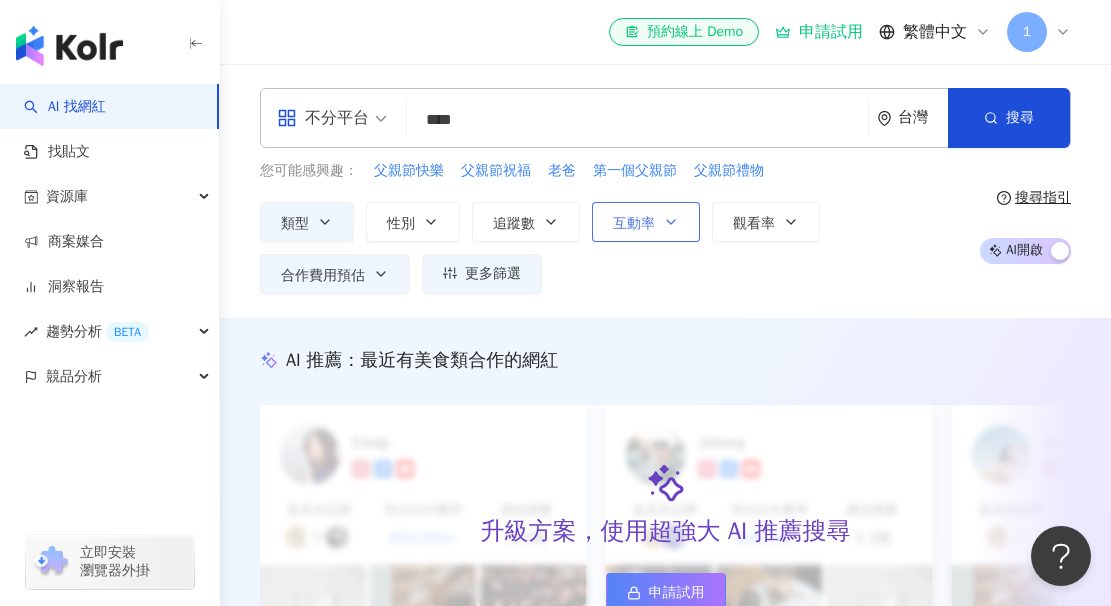 click on "互動率" at bounding box center [646, 222] 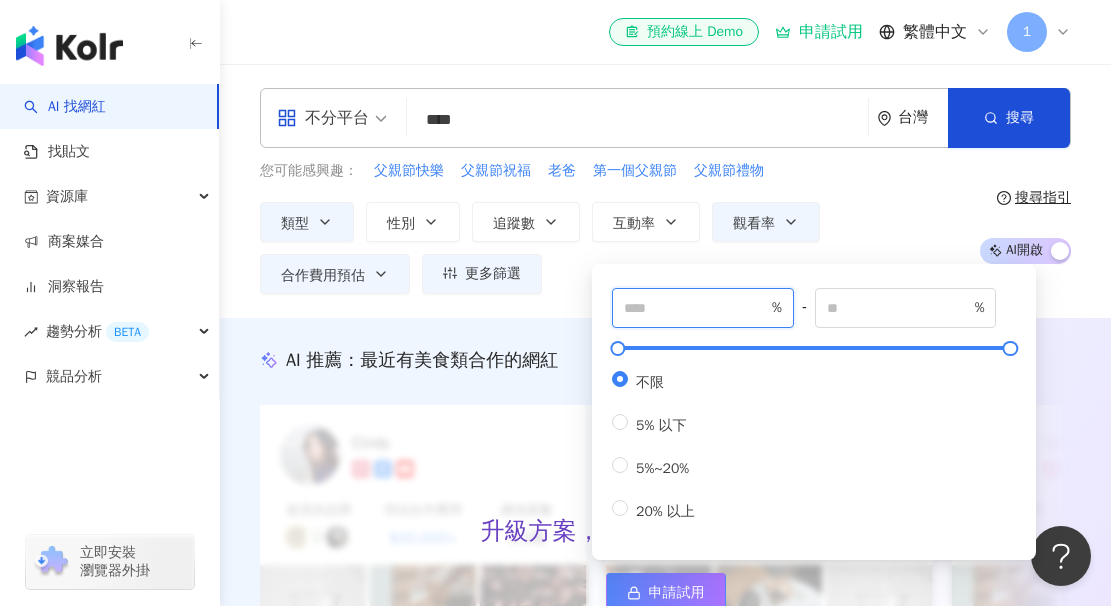 click at bounding box center [696, 308] 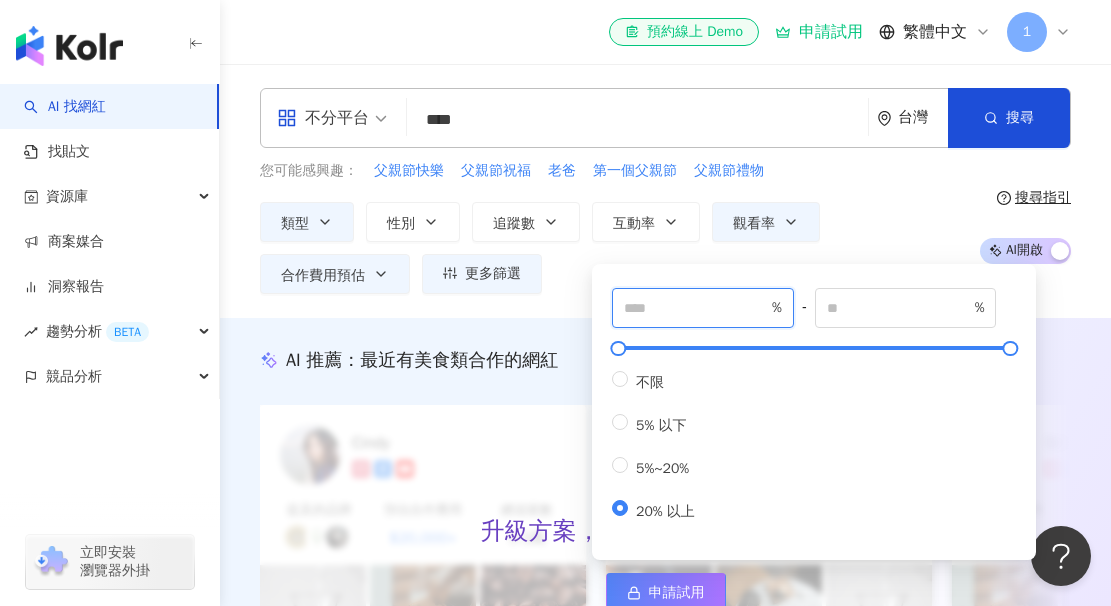 type on "**" 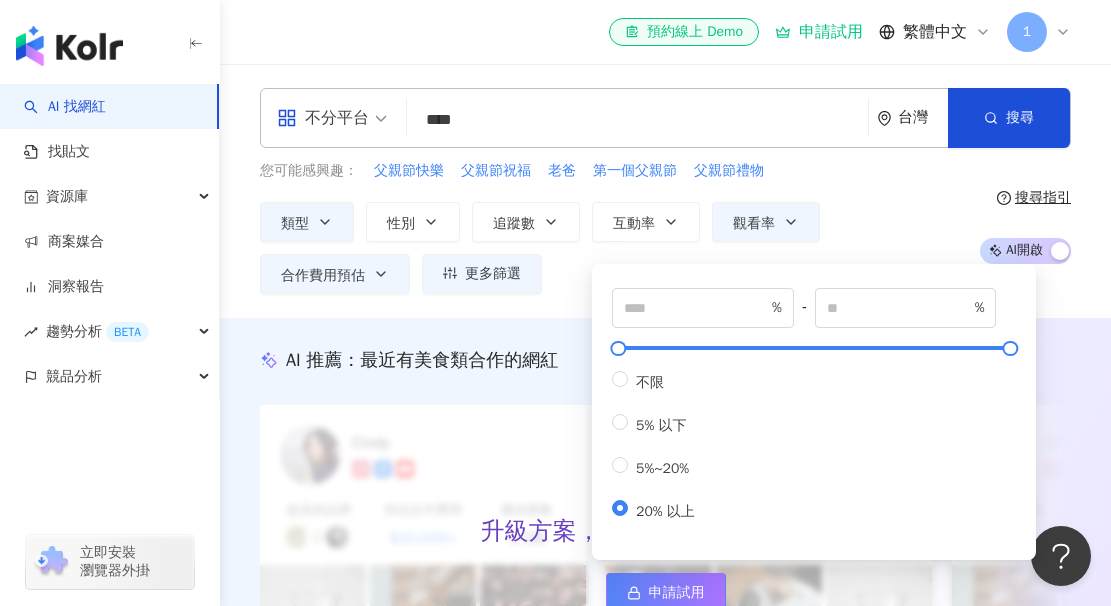 click on "類型 性別 追蹤數 互動率 觀看率 合作費用預估  更多篩選 不限 女 男 其他 *  -  ******* 不限 小型 奈米網紅 (<1萬) 微型網紅 (1萬-3萬) 小型網紅 (3萬-5萬) 中型 中小型網紅 (5萬-10萬) 中型網紅 (10萬-30萬) 中大型網紅 (30萬-50萬) 大型 大型網紅 (50萬-100萬) 百萬網紅 (>100萬) ** %  -  % 不限 5% 以下 5%~20% 20% 以上 選擇合作費用預估  ： 幣別 ： 新台幣 ( TWD ) 不限 限制金額 $ *  -  $ ***** ** %  -  *** % 不限 10% 以下 10%~50% 50%~200% 200% 以上" at bounding box center [612, 248] 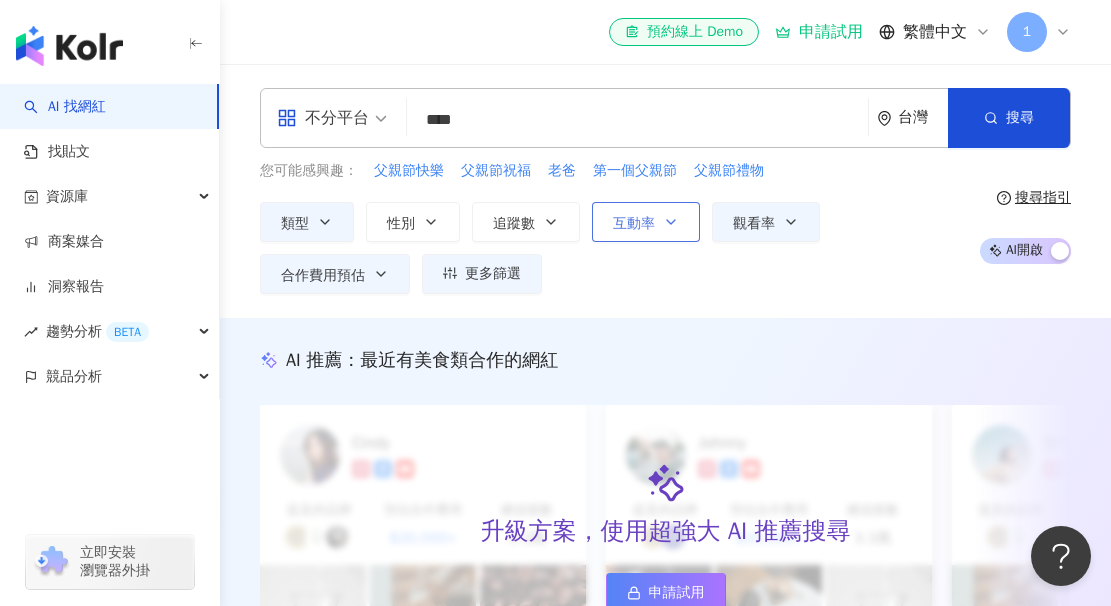 click on "互動率" at bounding box center (634, 224) 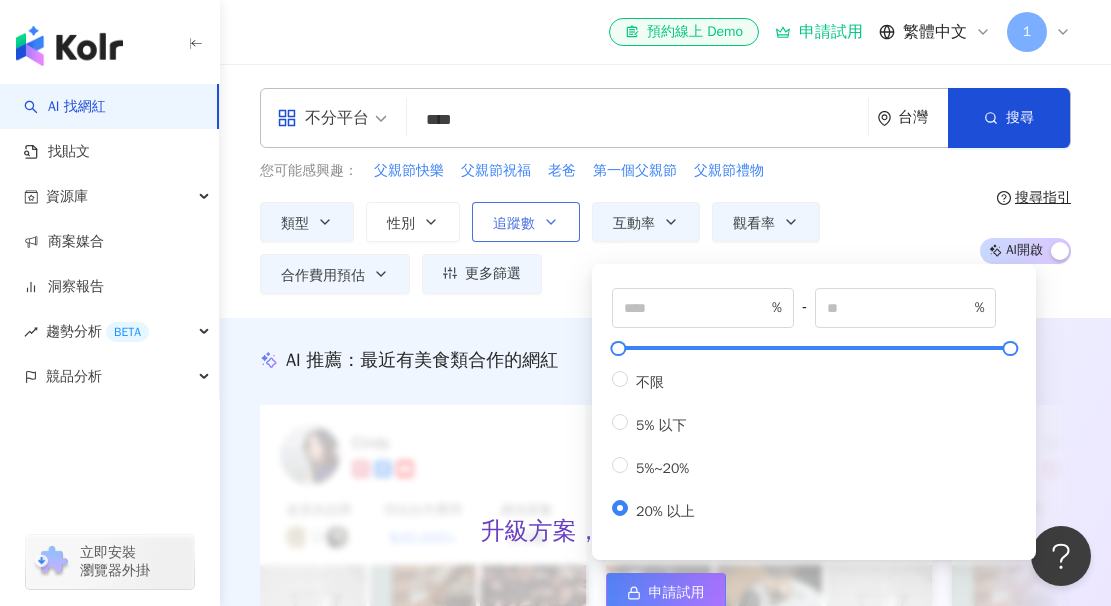 click 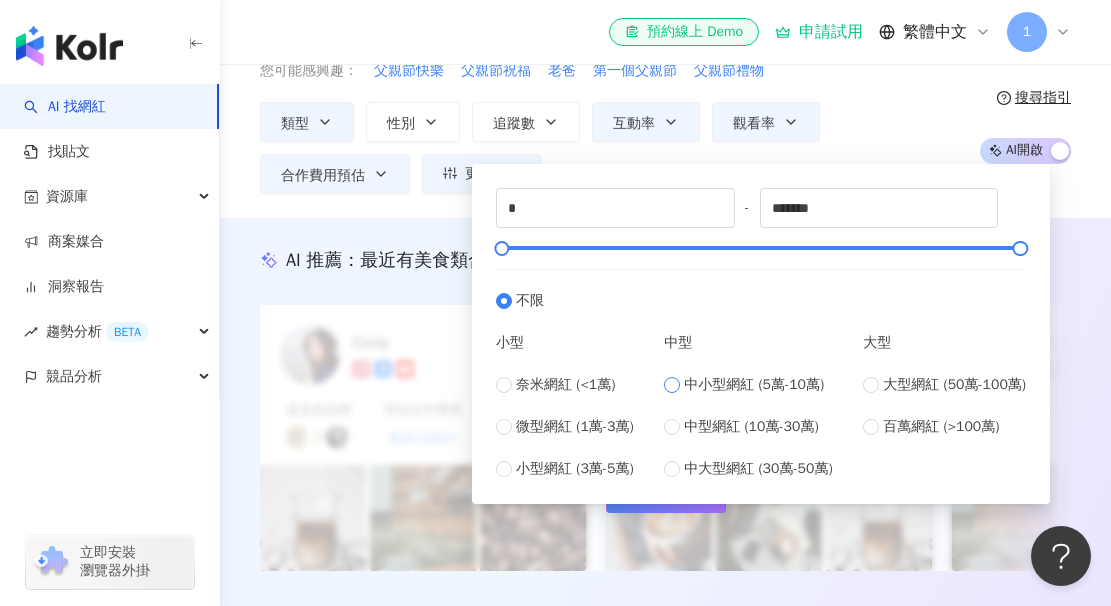 scroll, scrollTop: 111, scrollLeft: 0, axis: vertical 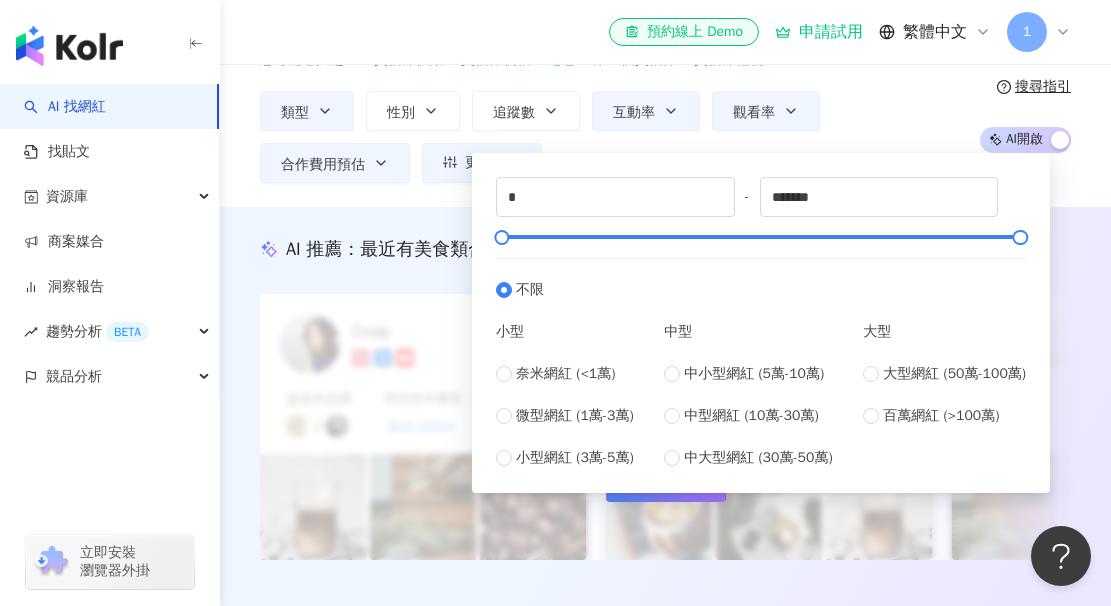 type on "*****" 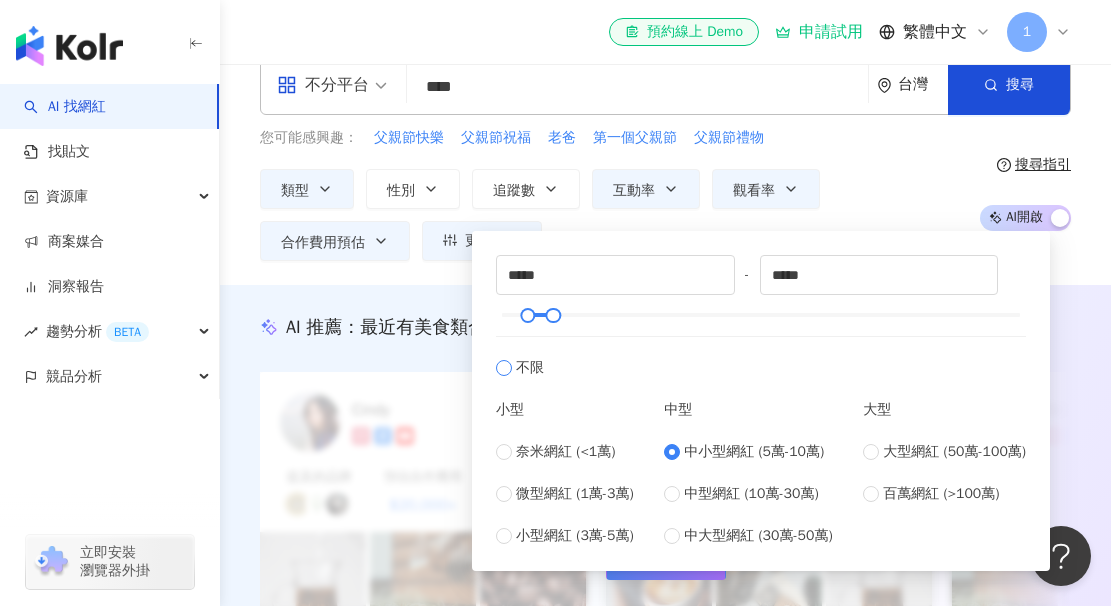 scroll, scrollTop: 34, scrollLeft: 0, axis: vertical 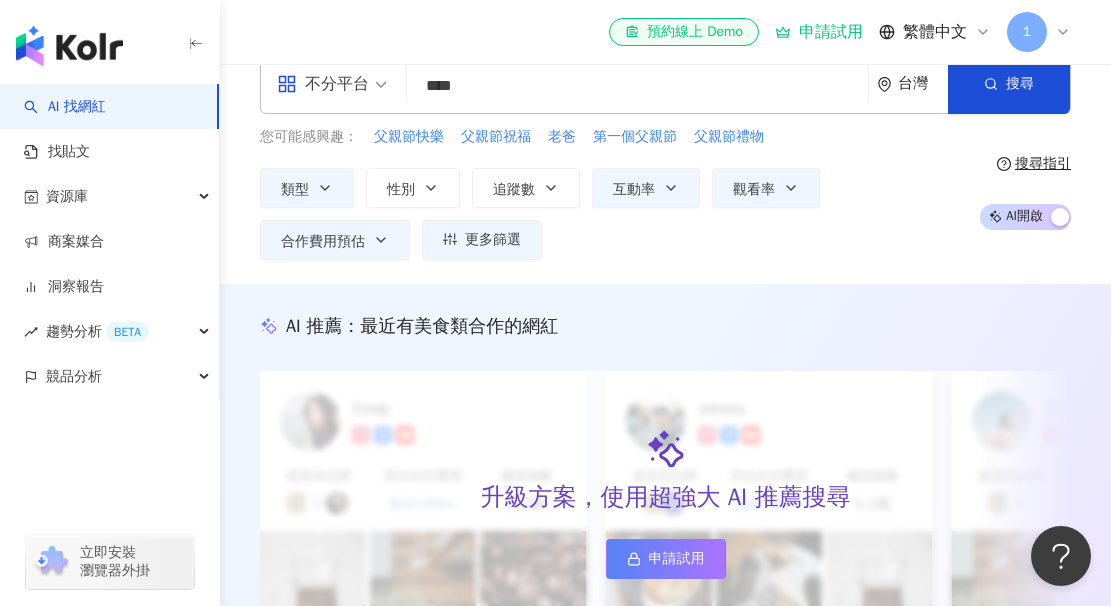 click on "AI 推薦 ： 最近有美食類合作的網紅 升級方案，使用超強大 AI 推薦搜尋 申請試用 Cindy 提及的品牌 預估合作費用 $20,000+ 總追蹤數 3.3萬 Johnny 提及的品牌 預估合作費用 $20,000+ 總追蹤數 3.3萬 強強生活 提及的品牌 預估合作費用 $20,000+ 總追蹤數 1,297.3萬 I’m Candy 提及的品牌 預估合作費用 $20,000+ 總追蹤數 3.3萬 Mindy 提及的品牌 預估合作費用 $20,000+ 總追蹤數 3.3萬 美食探險家 提及的品牌 預估合作費用 $20,000+ 總追蹤數 1,297.3萬 雨天窩在窗邊 提及的品牌 預估合作費用 $20,000+ 總追蹤數 3.3萬 甜點地圖 提及的品牌 預估合作費用 $20,000+ 總追蹤數 3.3萬 味蕾旅行家 提及的品牌 預估合作費用 $20,000+ 總追蹤數 1,297.3萬 甜甜ㄉ每一天 提及的品牌 預估合作費用 $20,000+ 總追蹤數 3.3萬 品牌 A 提及的品牌 預估合作費用 $20,000+ 總追蹤數 3.3萬 品牌 B 提及的品牌 預估合作費用 $20,000+ 1,297.3萬" at bounding box center [665, 496] 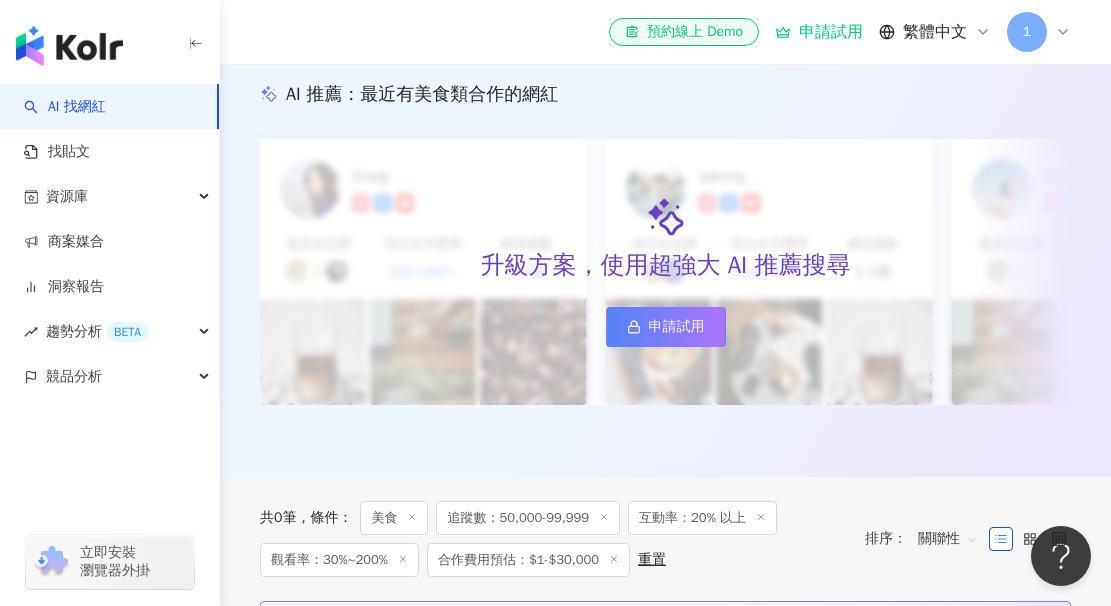 scroll, scrollTop: 0, scrollLeft: 0, axis: both 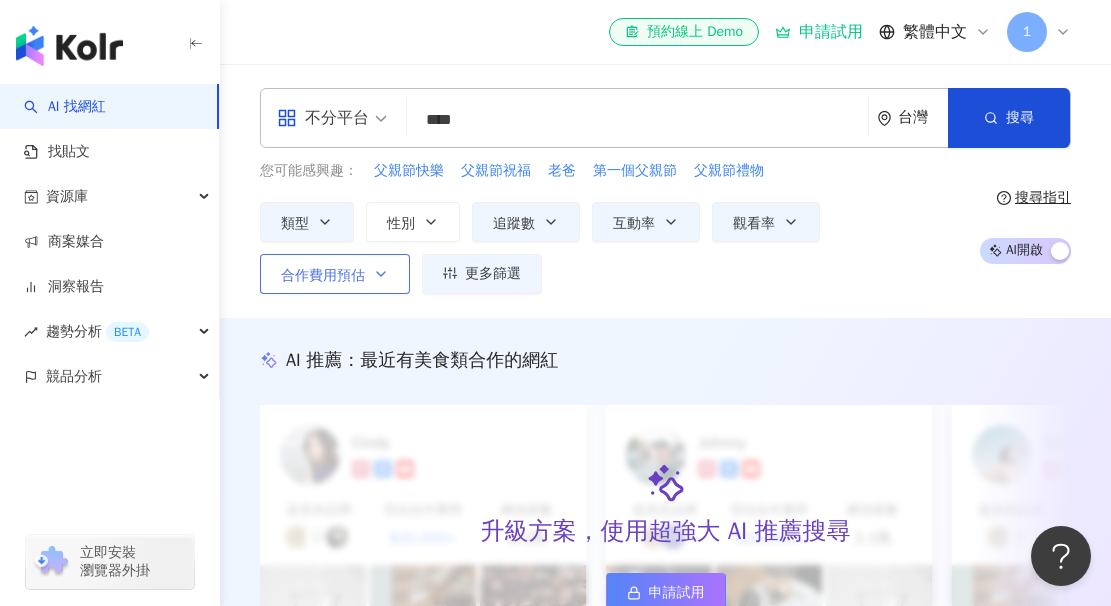click 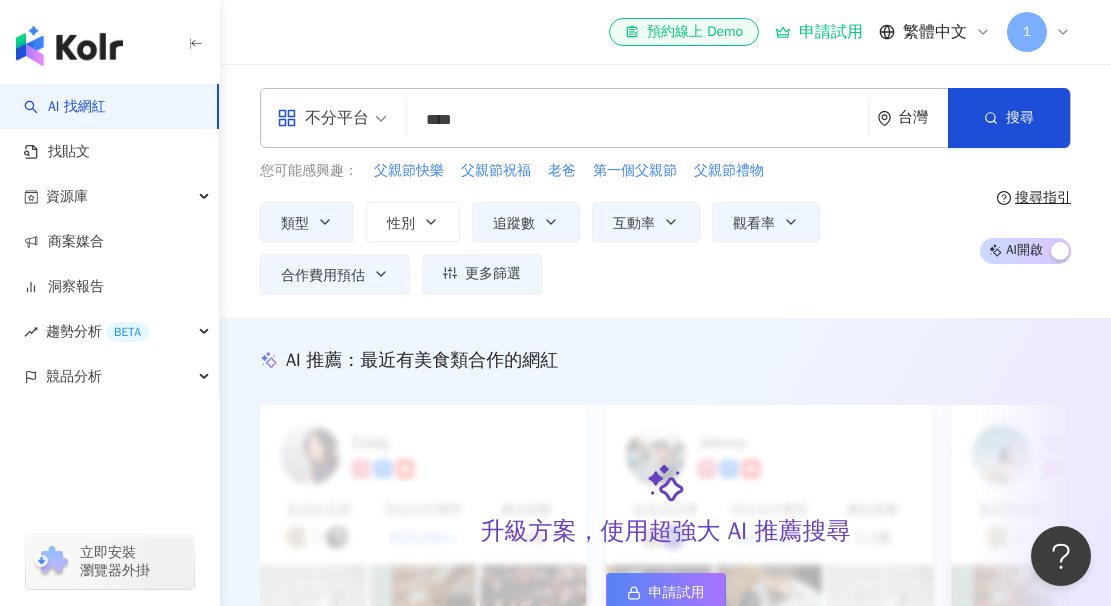 click on "類型 性別 追蹤數 互動率 觀看率 合作費用預估  更多篩選 不限 女 男 其他 *****  -  ***** 不限 小型 奈米網紅 (<1萬) 微型網紅 (1萬-3萬) 小型網紅 (3萬-5萬) 中型 中小型網紅 (5萬-10萬) 中型網紅 (10萬-30萬) 中大型網紅 (30萬-50萬) 大型 大型網紅 (50萬-100萬) 百萬網紅 (>100萬) ** %  -  % 不限 5% 以下 5%~20% 20% 以上 選擇合作費用預估  ： 幣別 ： 新台幣 ( TWD ) 不限 限制金額 $ *  -  $ ***** ** %  -  *** % 不限 10% 以下 10%~50% 50%~200% 200% 以上" at bounding box center [612, 248] 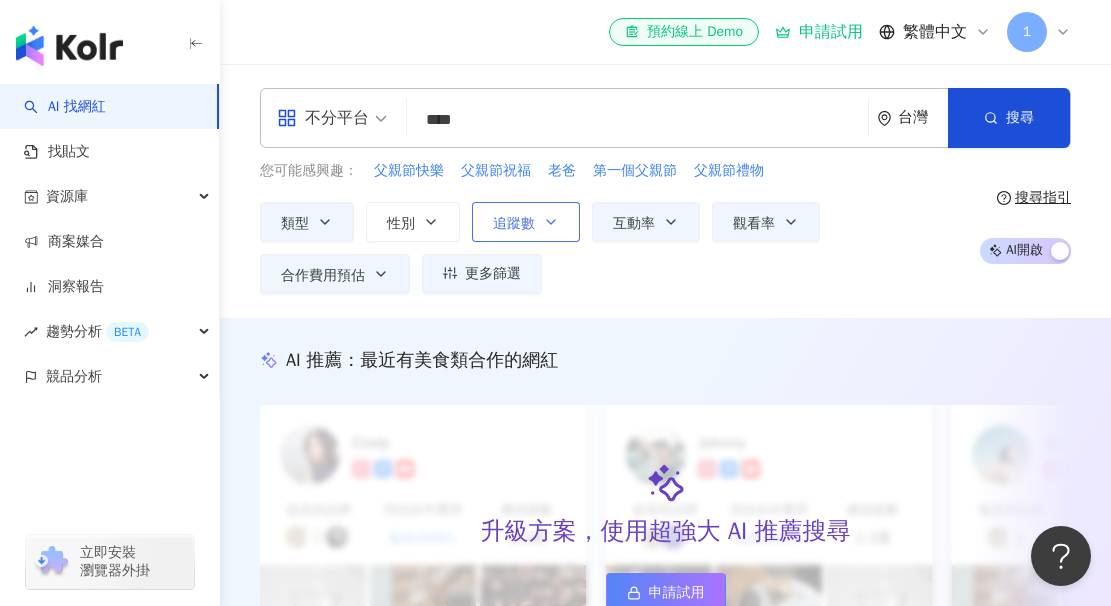 click 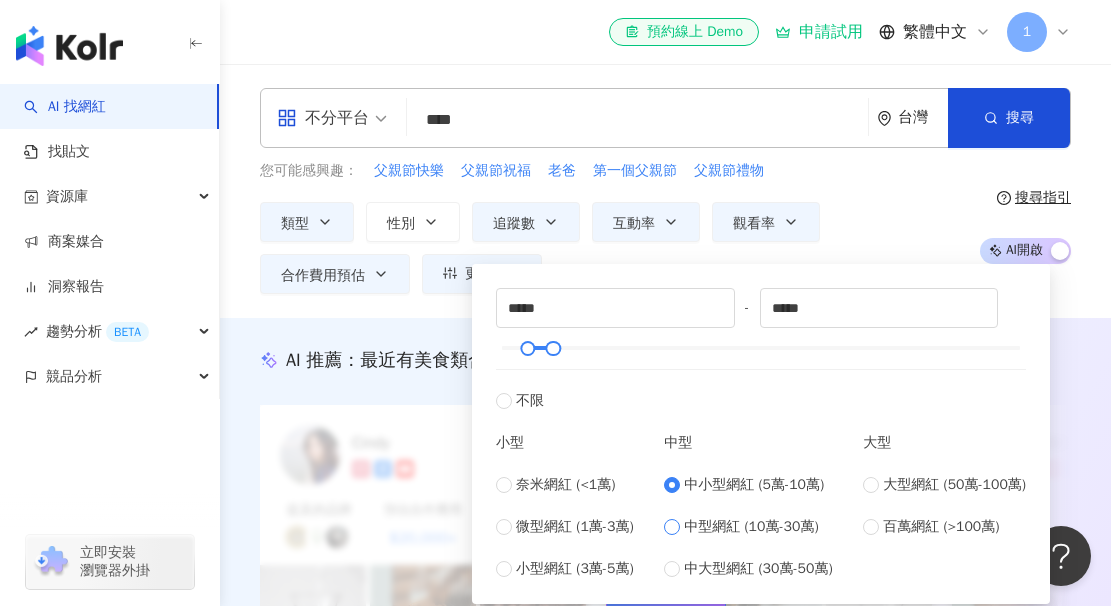 type on "******" 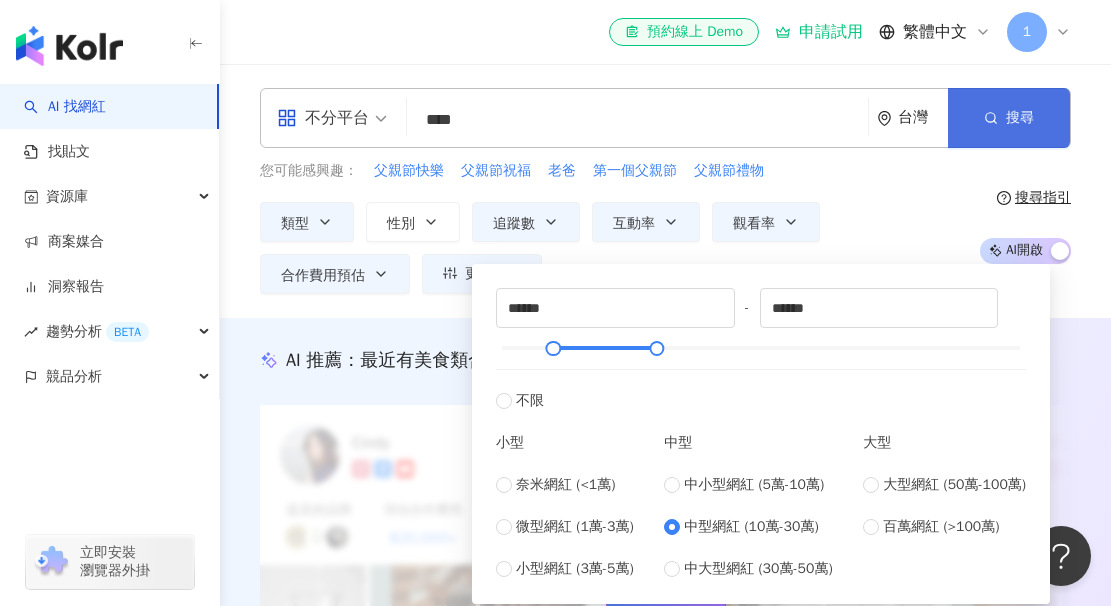 click on "搜尋" at bounding box center [1009, 118] 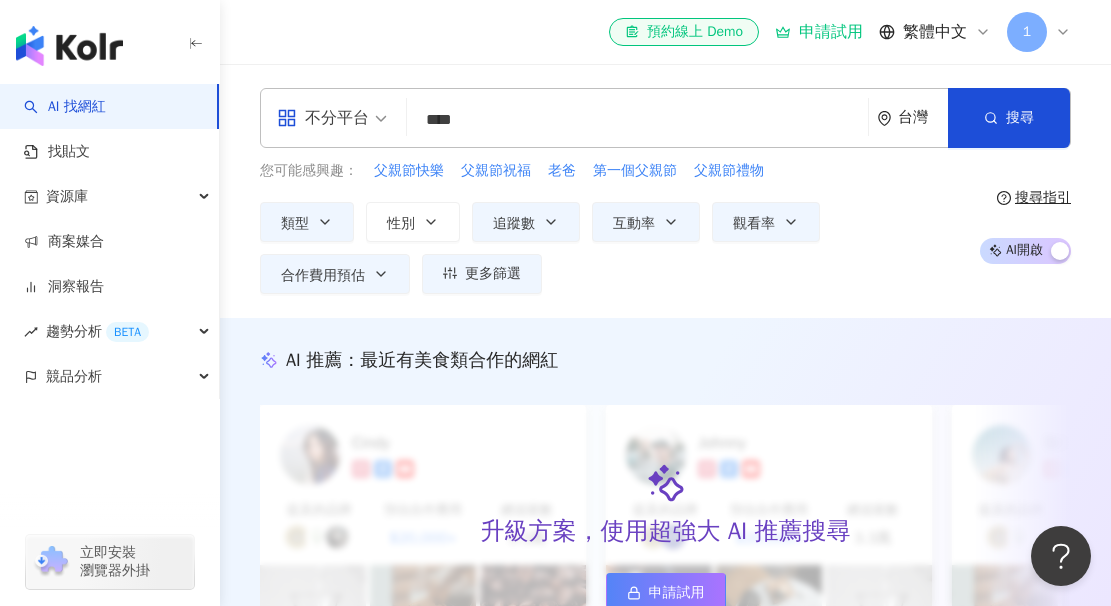 scroll, scrollTop: 101, scrollLeft: 0, axis: vertical 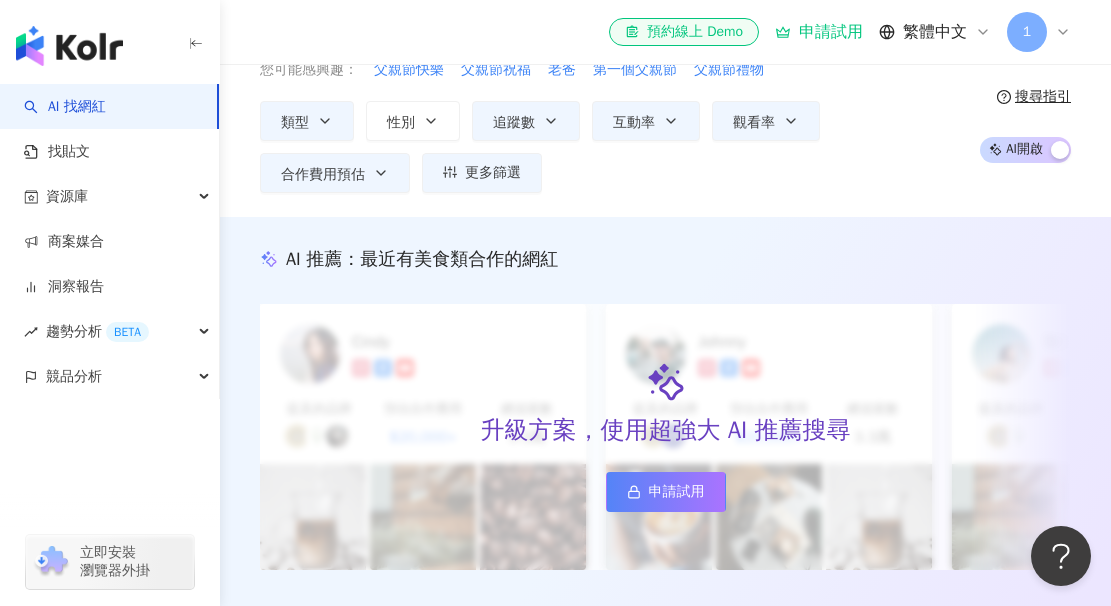 click on "搜尋" at bounding box center (1020, 17) 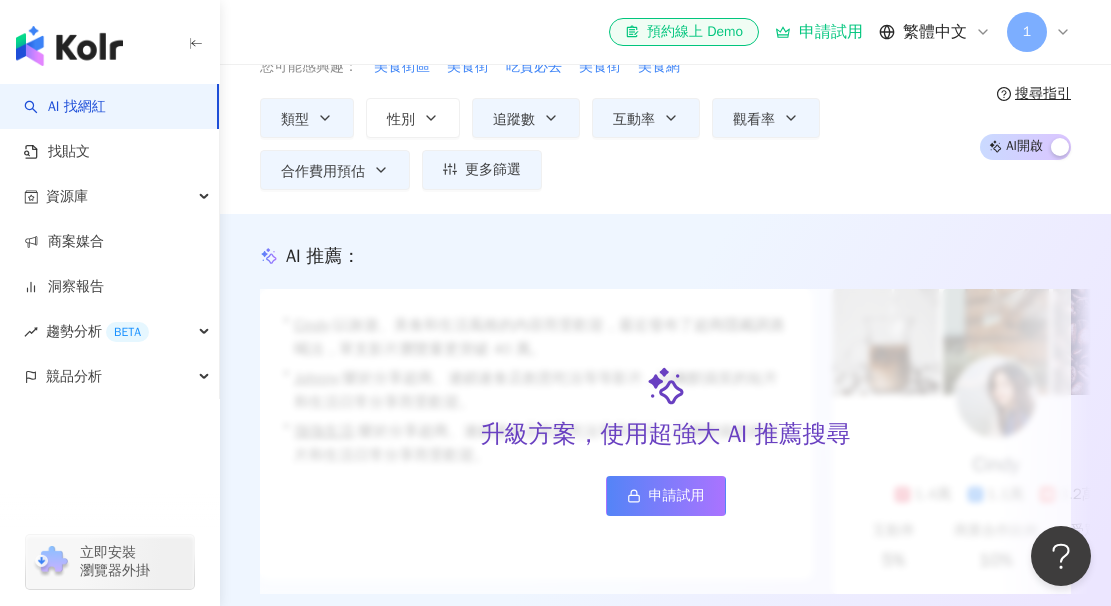 scroll, scrollTop: 0, scrollLeft: 0, axis: both 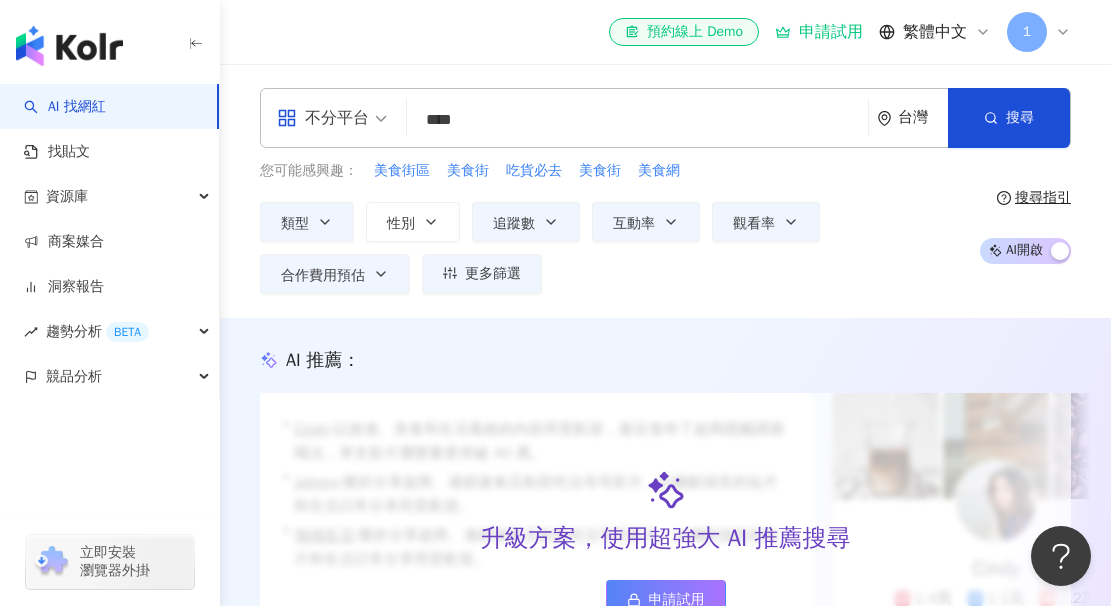 click on "****" at bounding box center [637, 120] 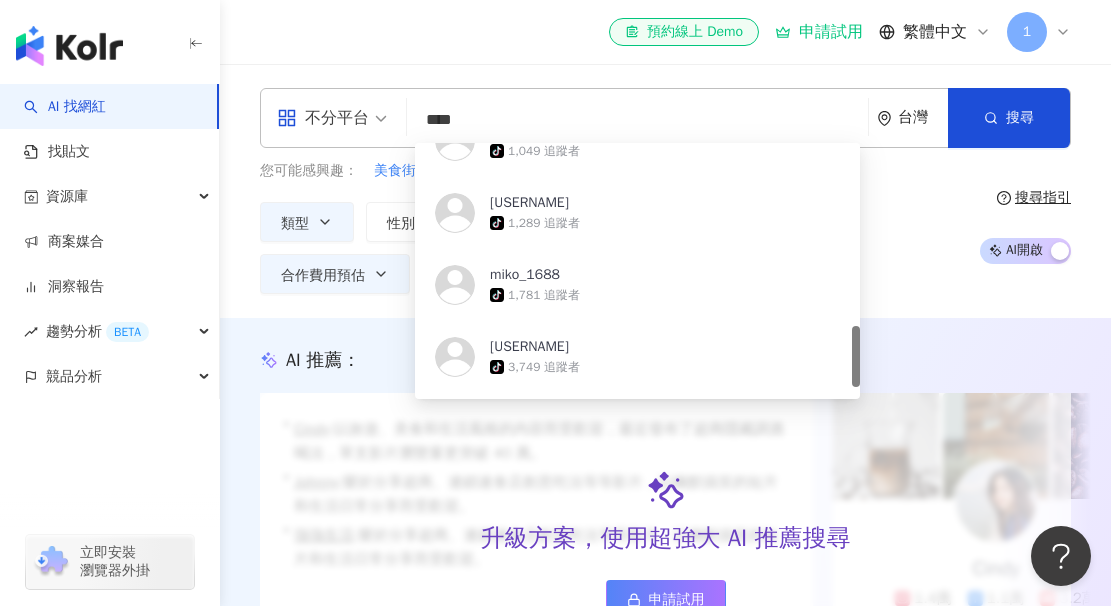 scroll, scrollTop: 806, scrollLeft: 0, axis: vertical 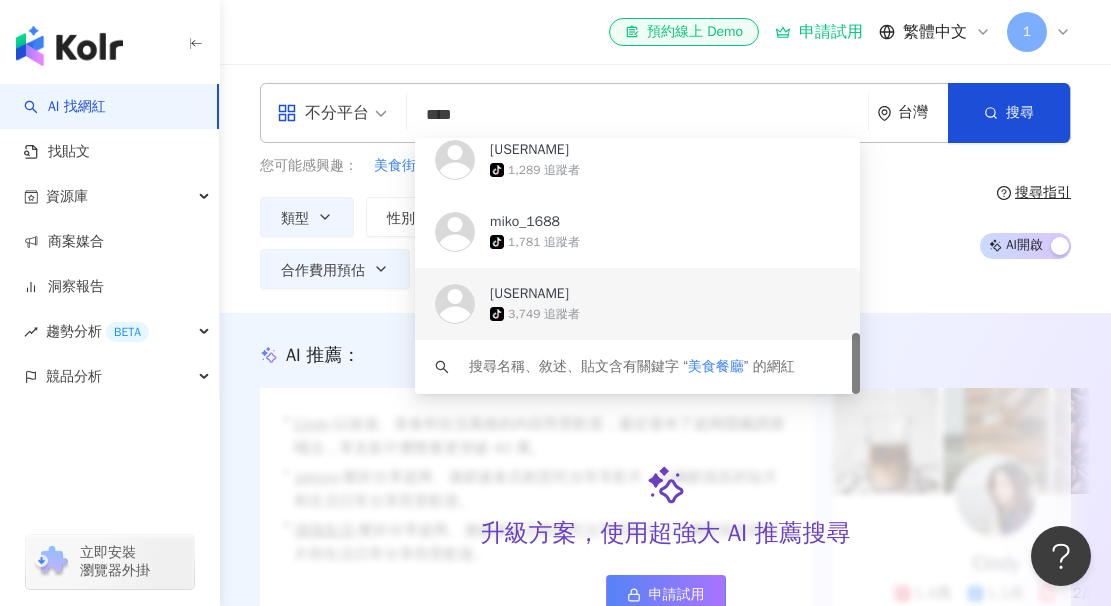 click on "不分平台 **** 台灣 搜尋 https://www.tiktok.com/@miko_1688 https://www.tiktok.com/@yuman7288 keyword loveanna1230 tiktok-icon 1,289   追蹤者 miko_1688 tiktok-icon 1,781   追蹤者 yuman7288 tiktok-icon 3,749   追蹤者 搜尋名稱、敘述、貼文含有關鍵字 “ 美食餐廳 ” 的網紅 您可能感興趣： 美食街區  台中美食景點  吃貨必去  美食街  美食網  類型 性別 追蹤數 互動率 觀看率 合作費用預估  更多篩選 不限 女 男 其他 ******  -  ****** 不限 小型 奈米網紅 (<1萬) 微型網紅 (1萬-3萬) 小型網紅 (3萬-5萬) 中型 中小型網紅 (5萬-10萬) 中型網紅 (10萬-30萬) 中大型網紅 (30萬-50萬) 大型 大型網紅 (50萬-100萬) 百萬網紅 (>100萬) ** %  -  % 不限 5% 以下 5%~20% 20% 以上 選擇合作費用預估  ： 幣別 ： 新台幣 ( TWD ) 不限 限制金額 $ *  -  $ ***** ** %  -  *** % 不限 10% 以下 10%~50% 50%~200% 200% 以上 搜尋指引 AI  開啟 AI  關閉" at bounding box center [665, 186] 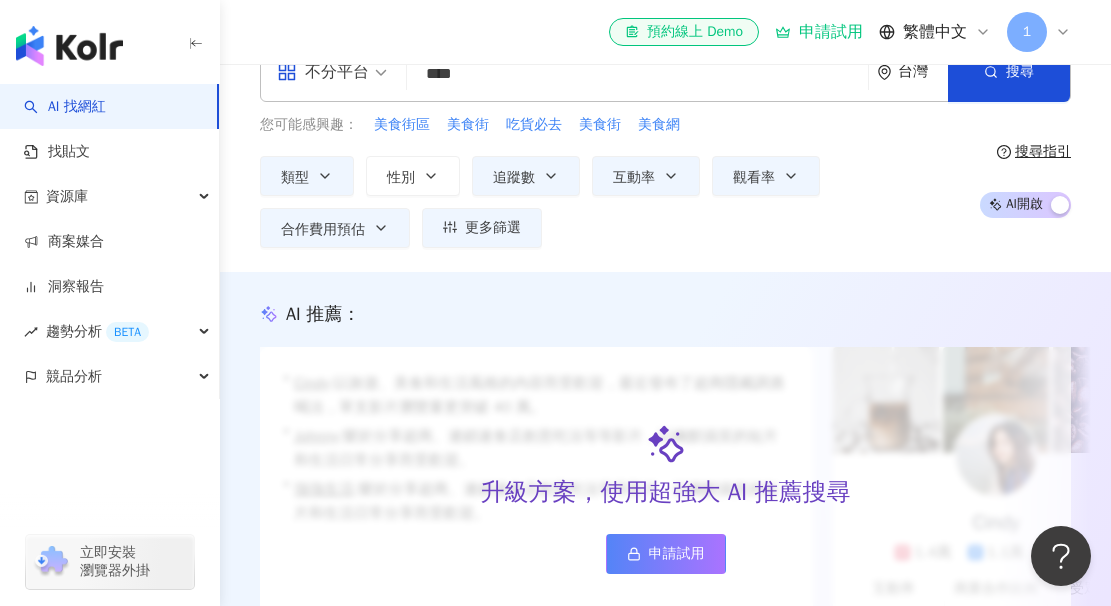 scroll, scrollTop: 0, scrollLeft: 0, axis: both 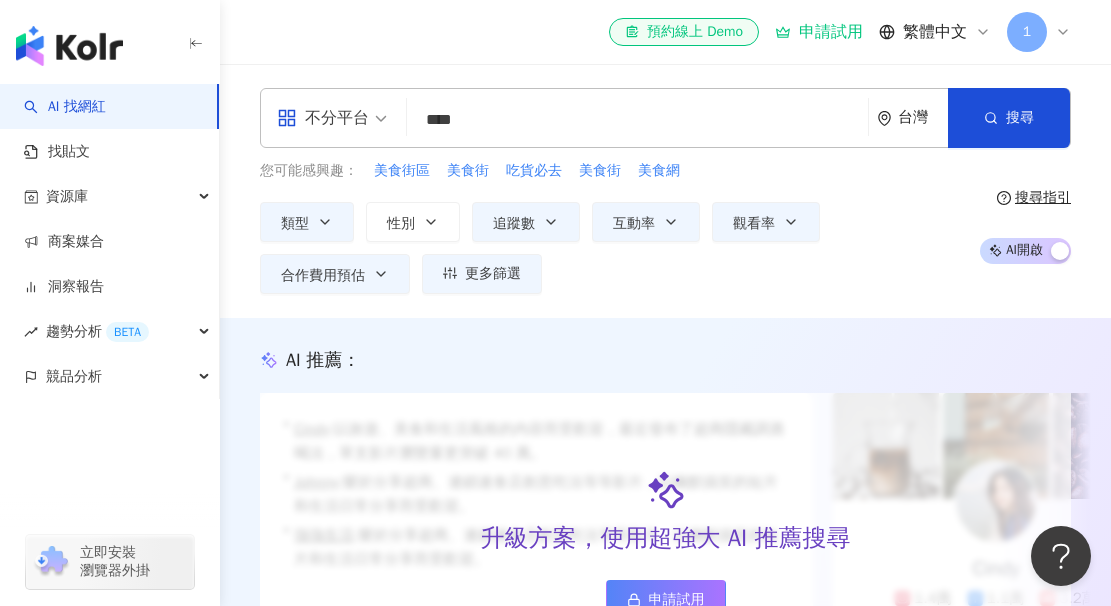 click on "****" at bounding box center [637, 120] 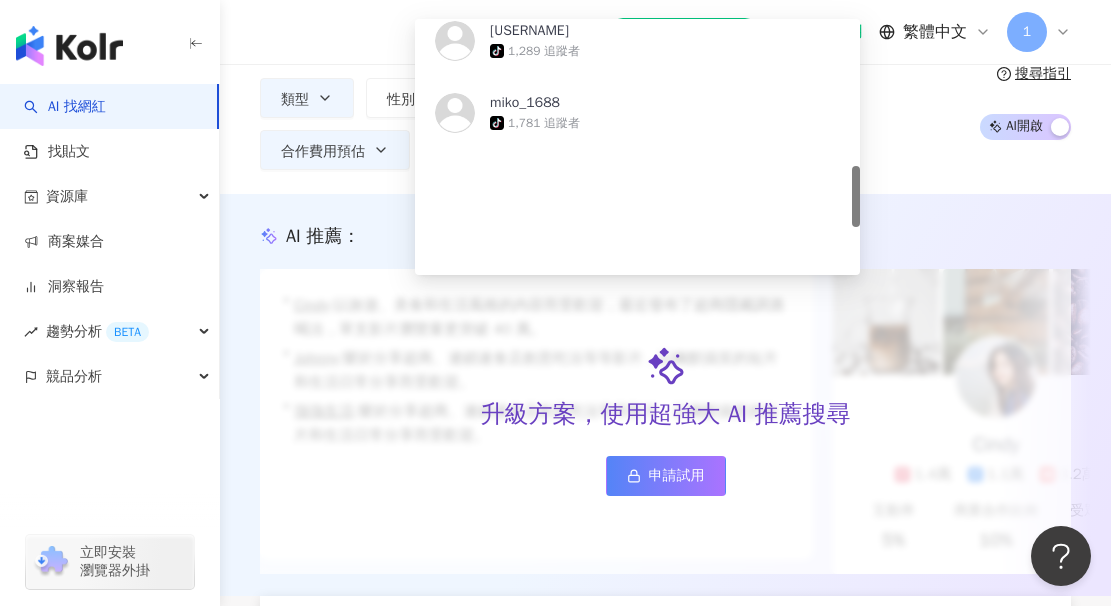 scroll, scrollTop: 0, scrollLeft: 0, axis: both 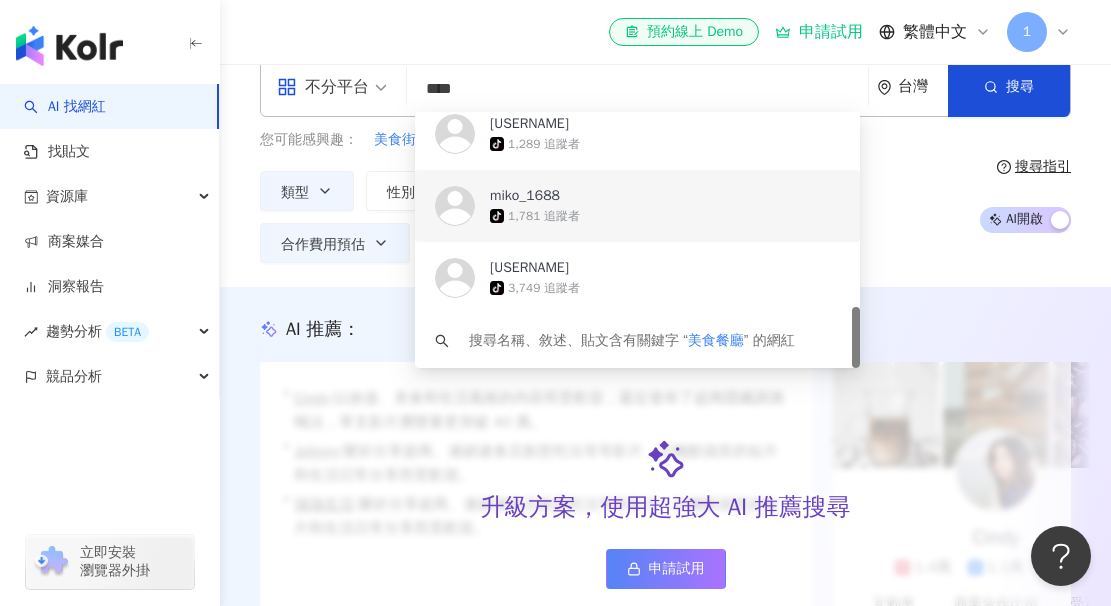 click on "****" at bounding box center (637, 89) 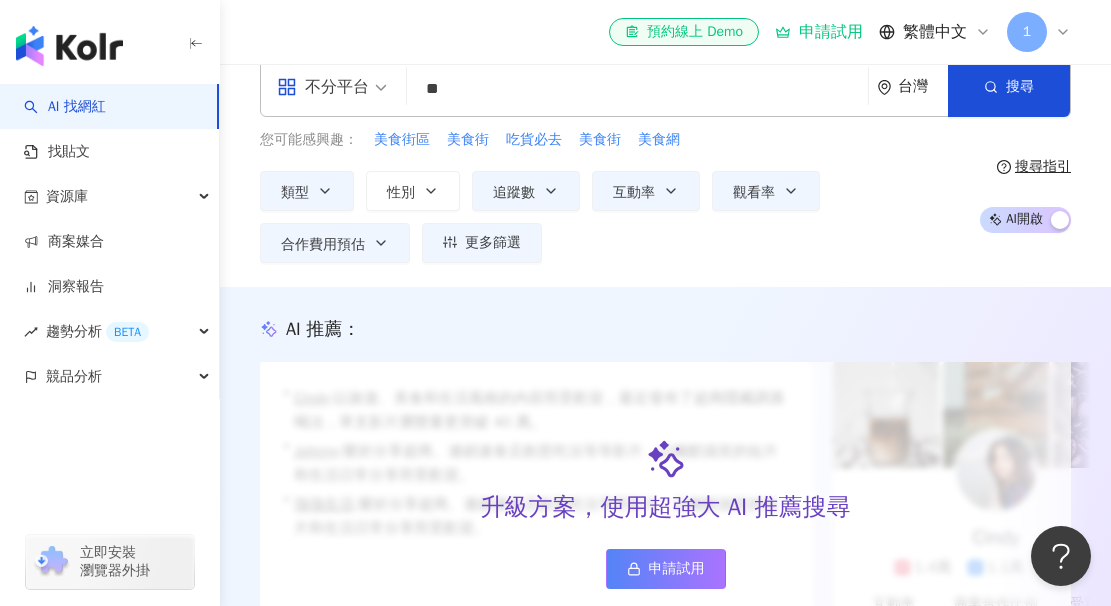 click on "**" at bounding box center [637, 89] 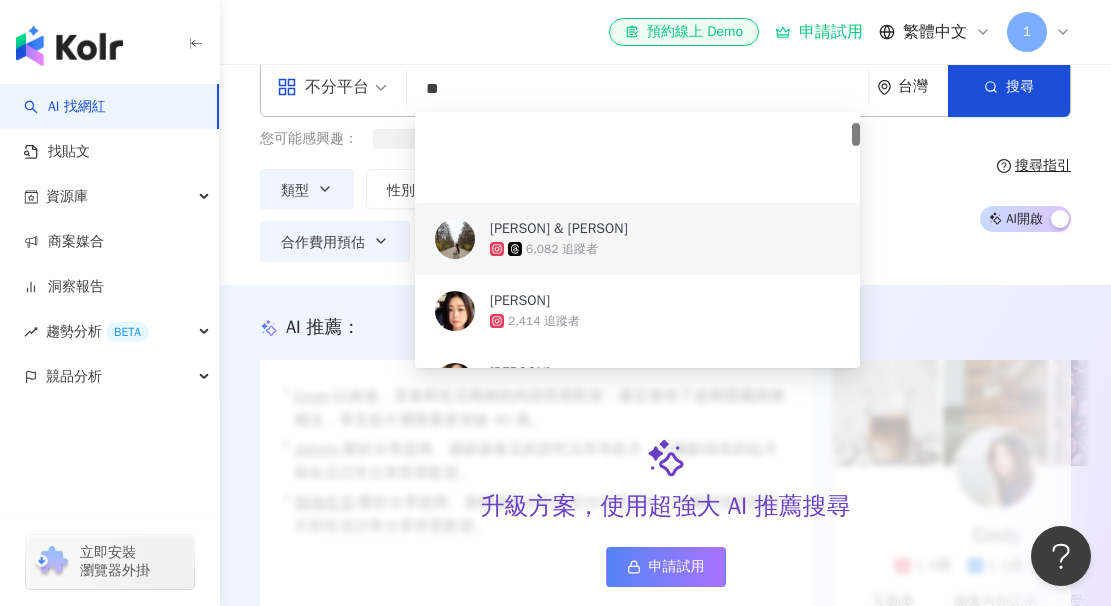 scroll, scrollTop: 0, scrollLeft: 0, axis: both 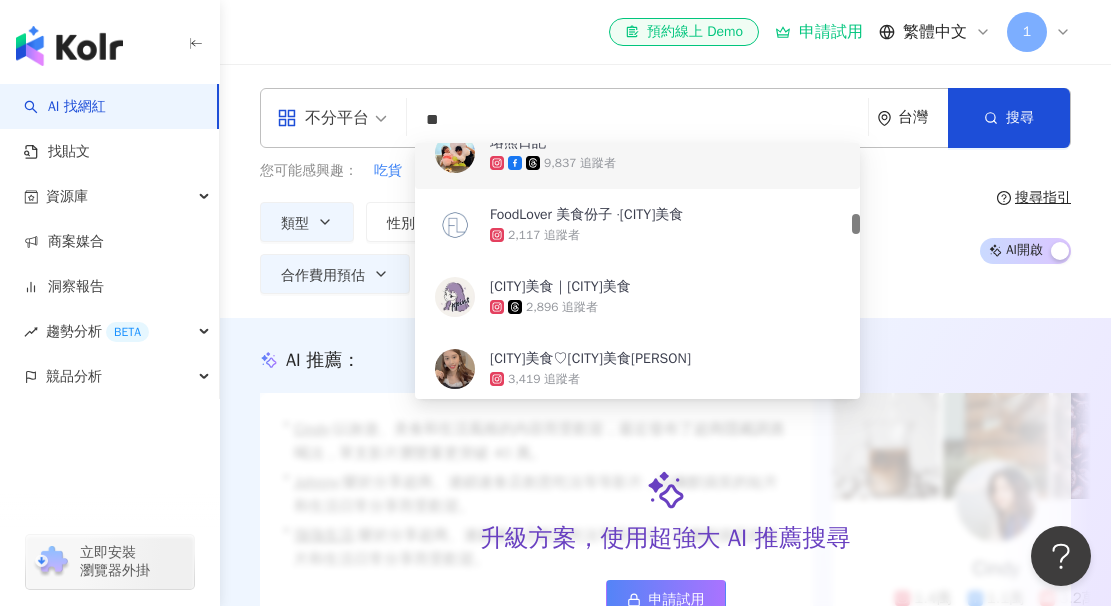 click on "不分平台" at bounding box center [323, 118] 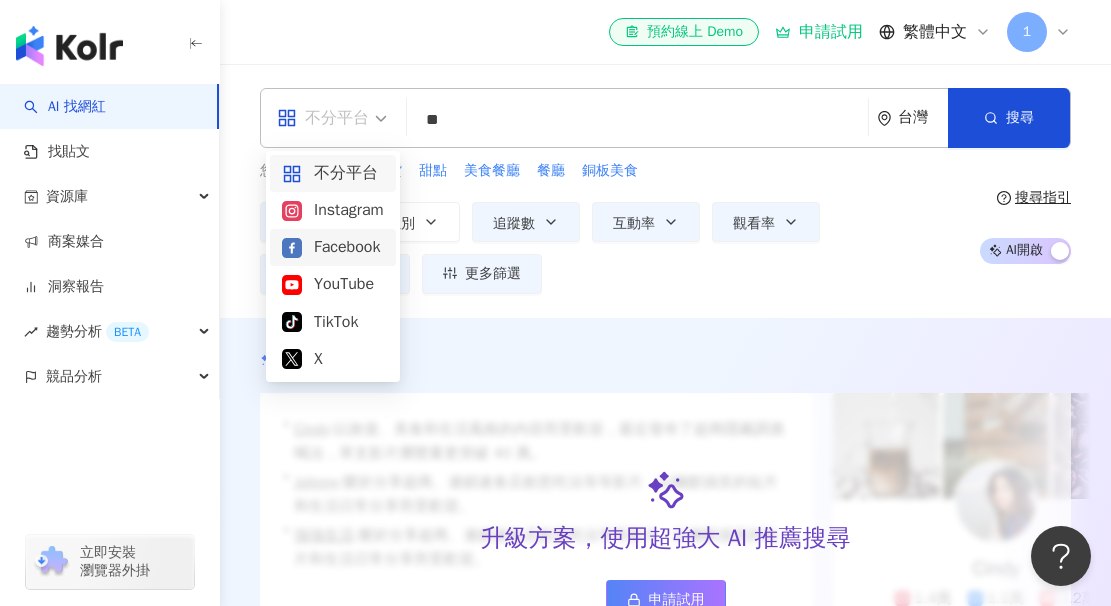 click on "Facebook" at bounding box center (333, 247) 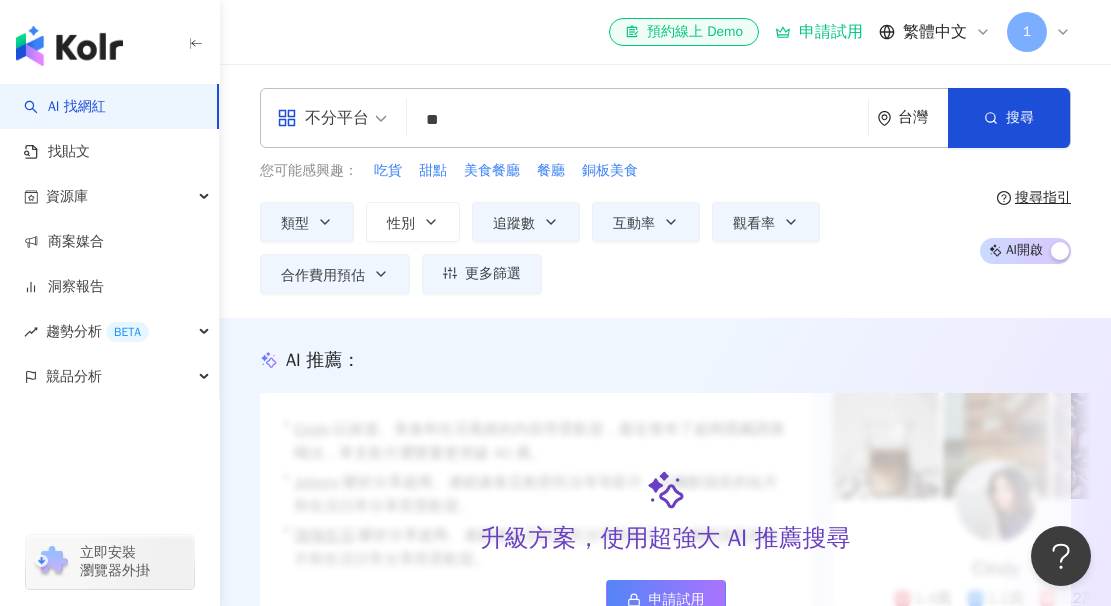 click on "**" at bounding box center [637, 120] 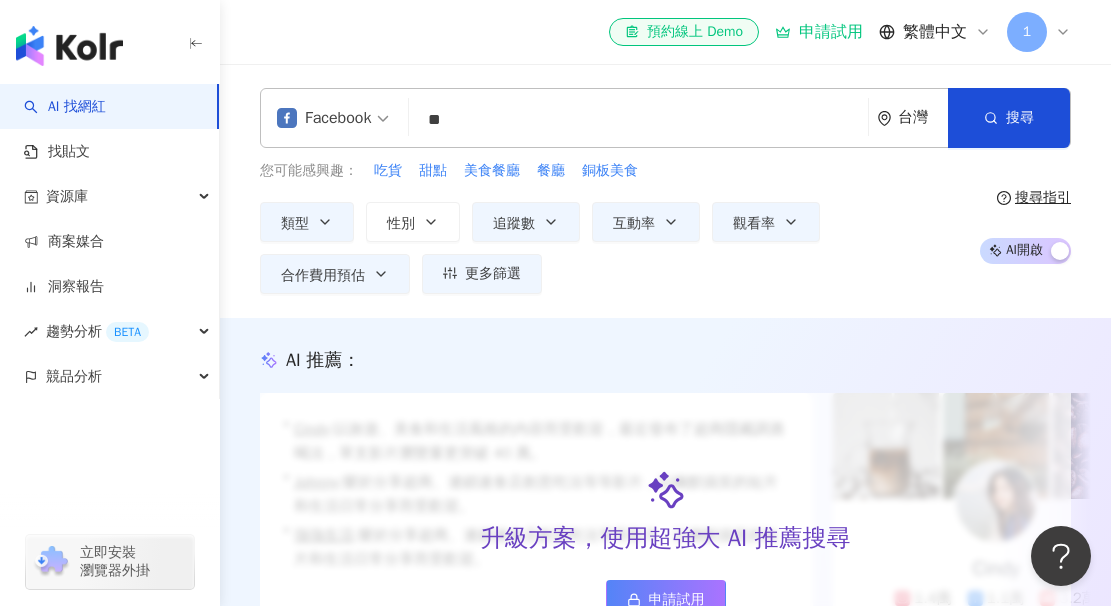 click on "**" at bounding box center [638, 120] 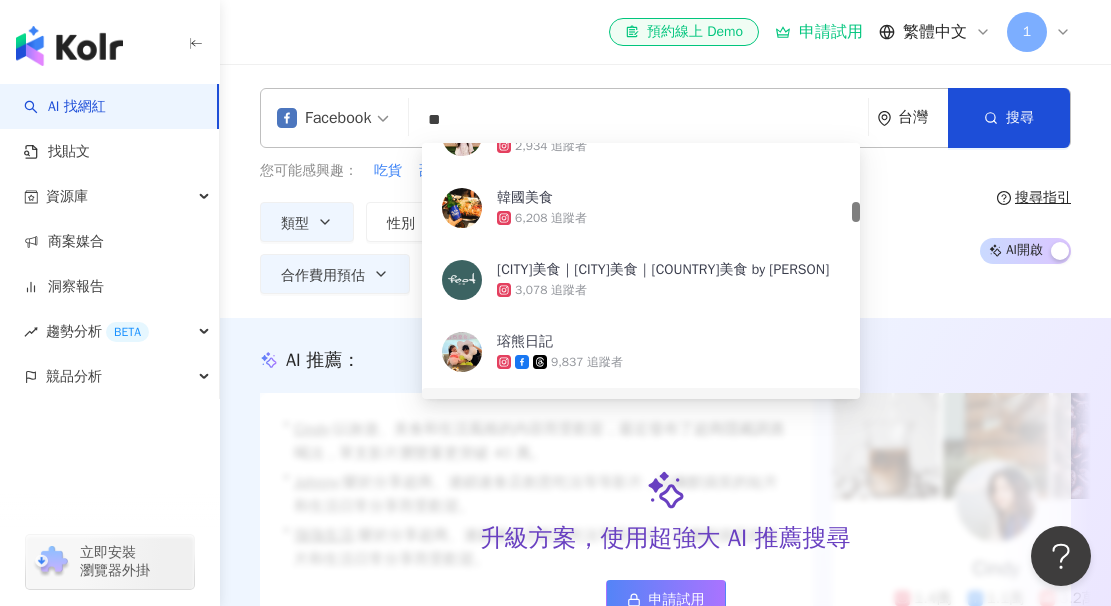 scroll, scrollTop: 1045, scrollLeft: 0, axis: vertical 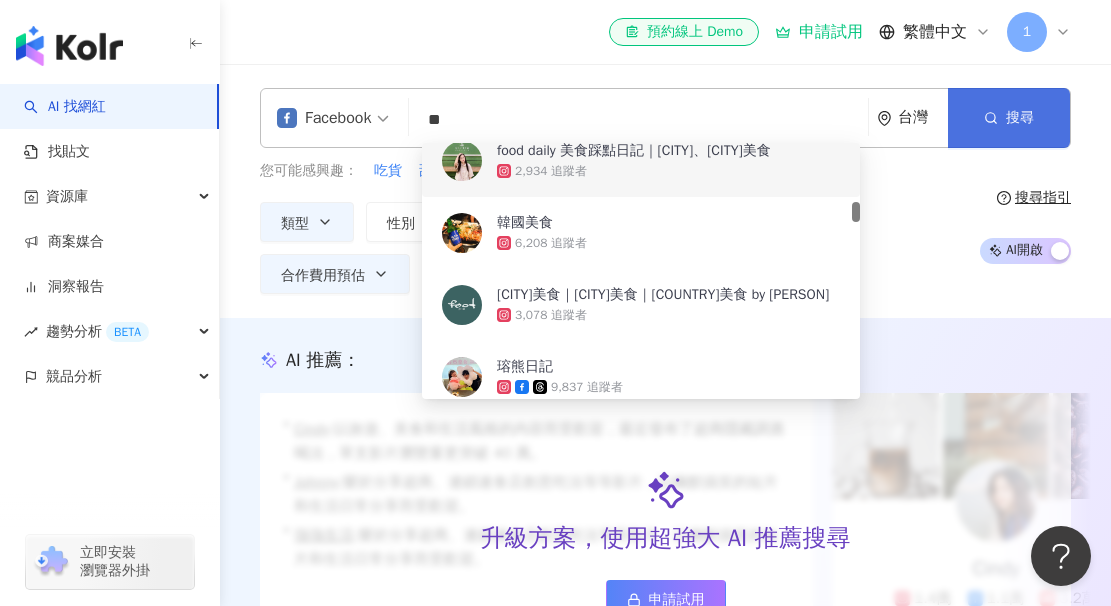 click on "搜尋" at bounding box center [1009, 118] 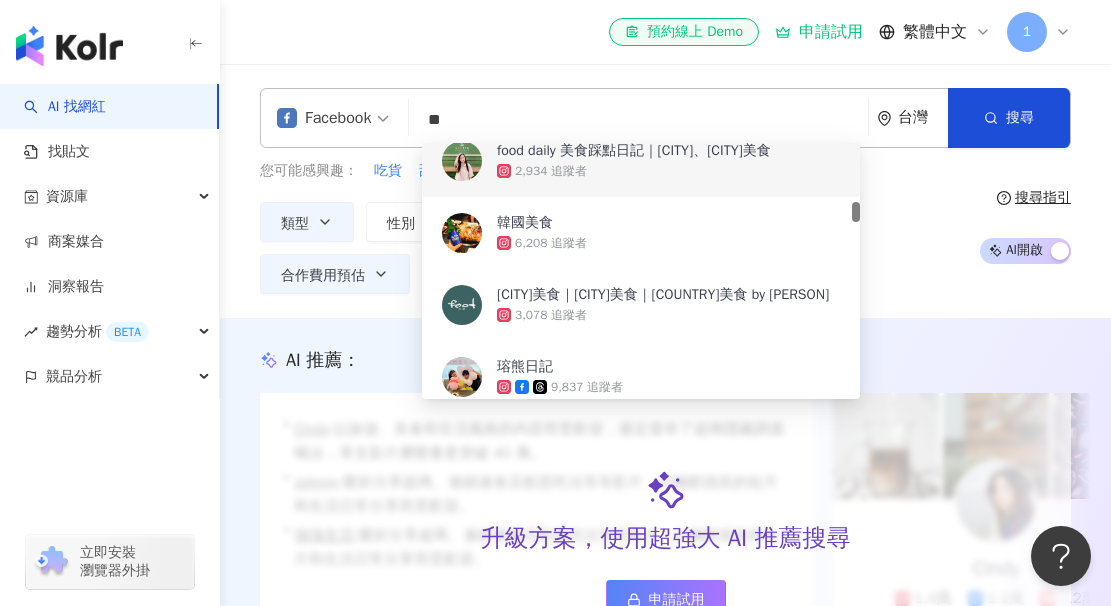 click on "**" at bounding box center (638, 120) 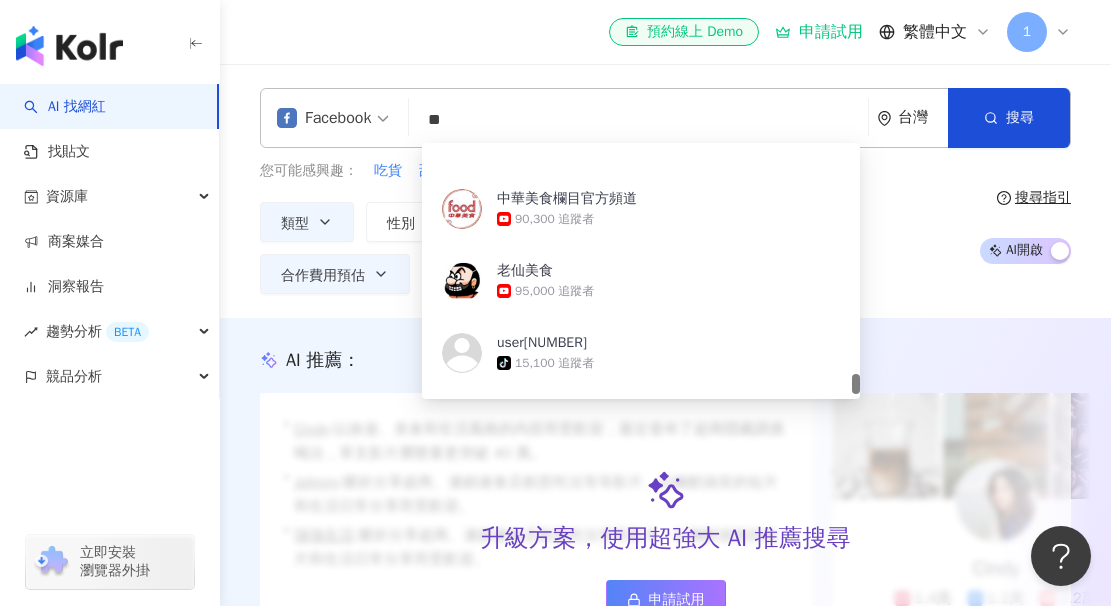 scroll, scrollTop: 4209, scrollLeft: 0, axis: vertical 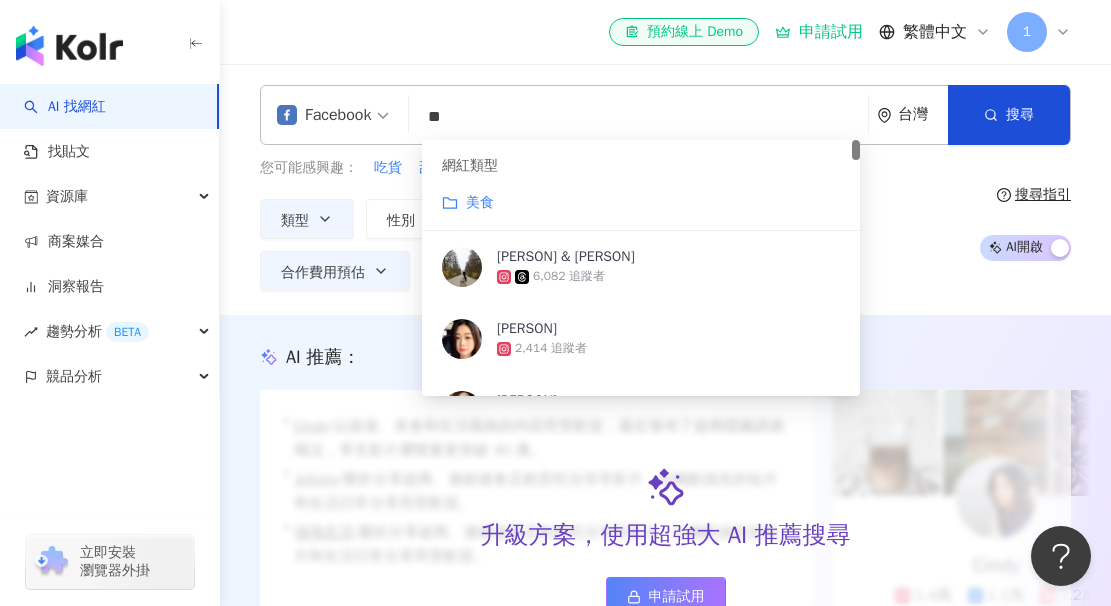 type on "*" 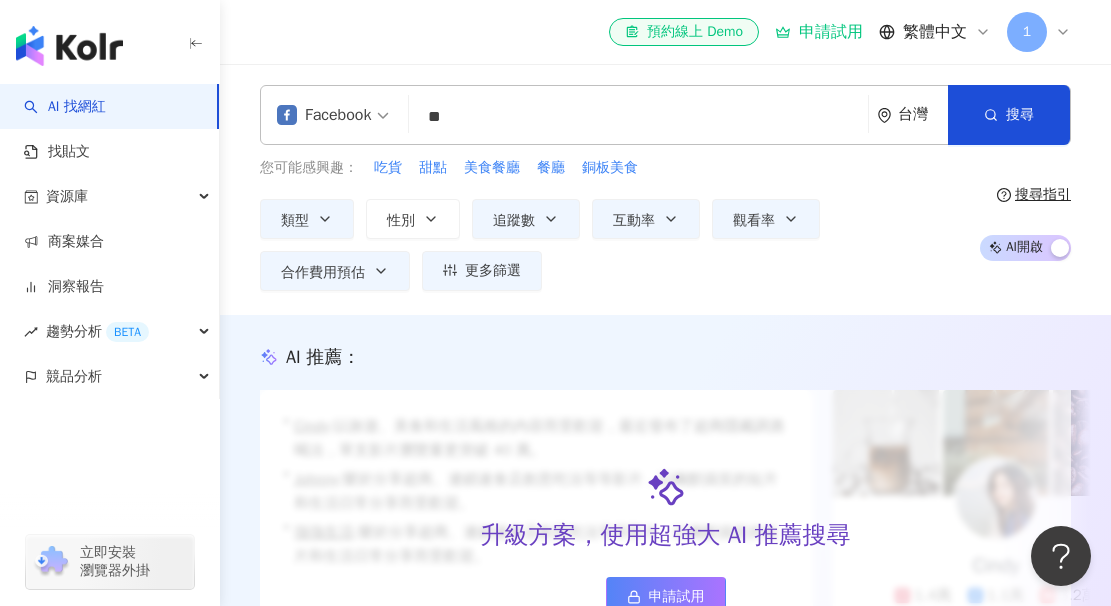 type on "*" 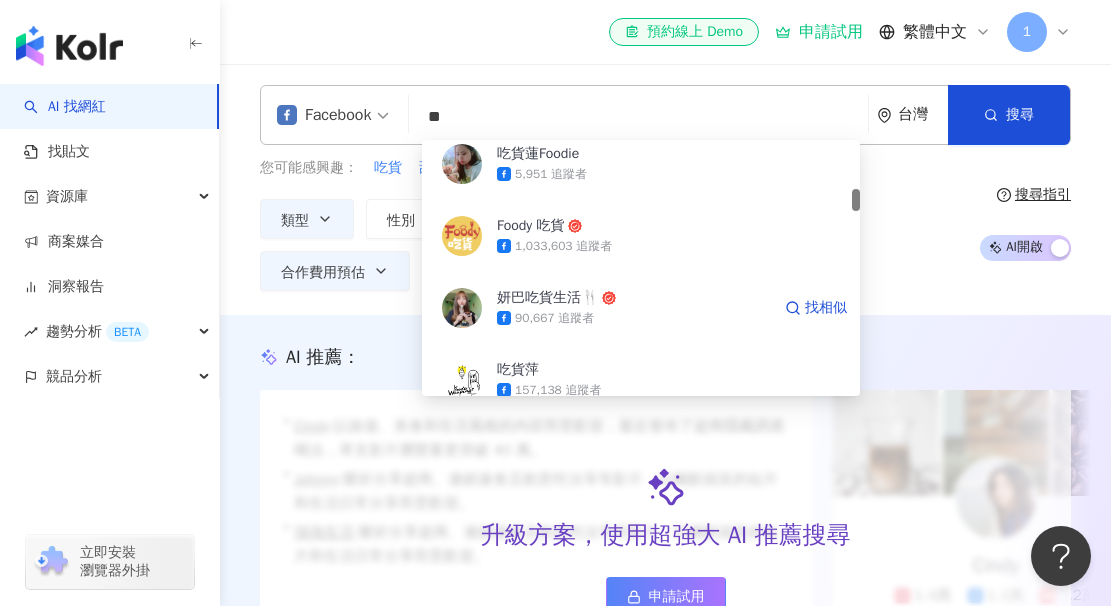 scroll, scrollTop: 546, scrollLeft: 0, axis: vertical 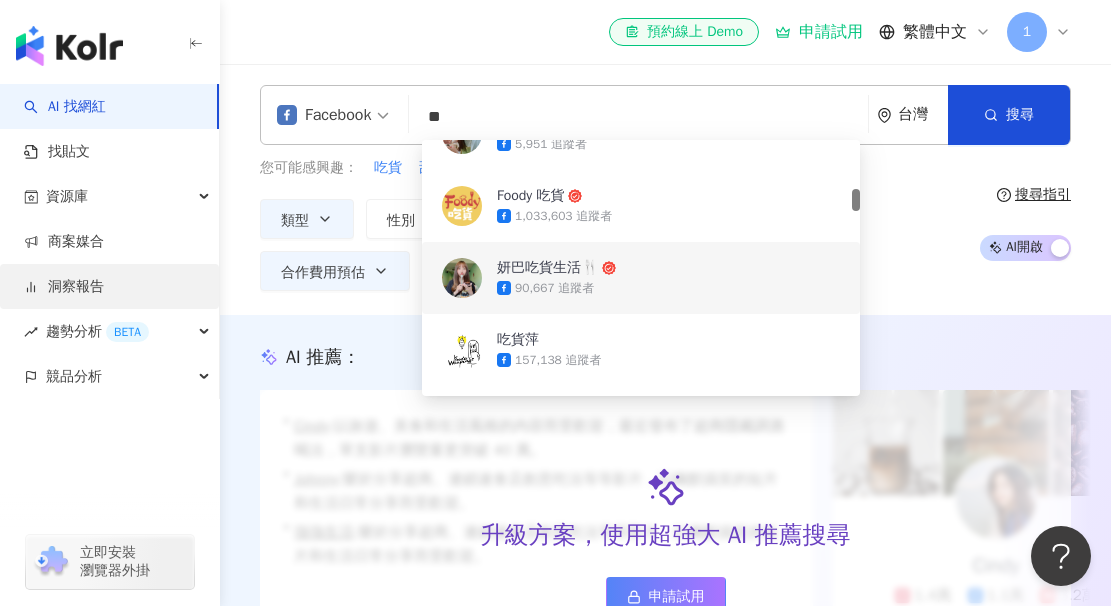 type on "**" 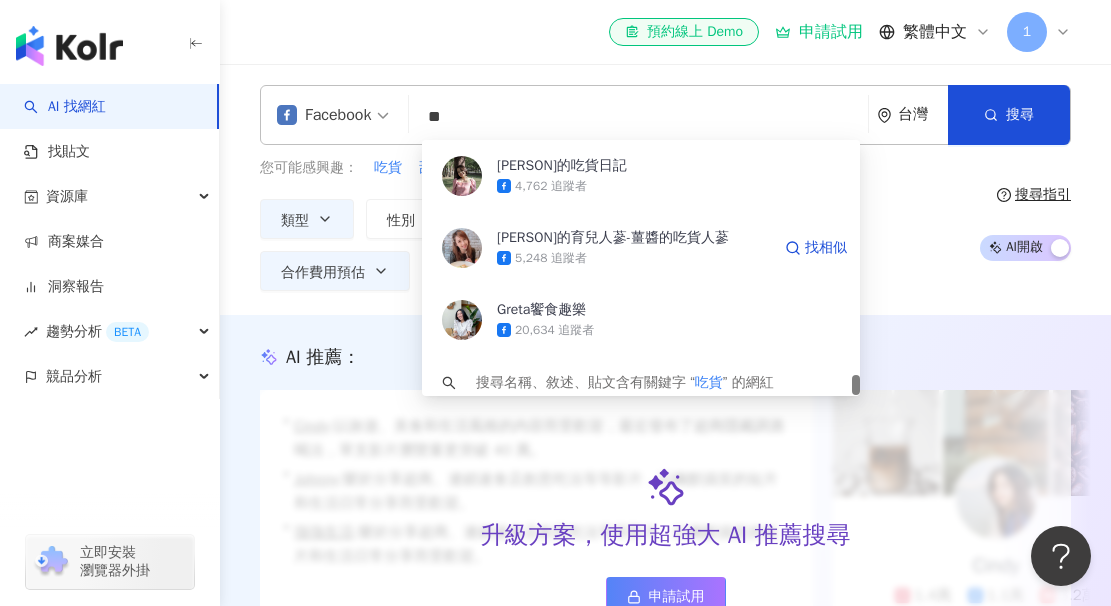 scroll, scrollTop: 4118, scrollLeft: 0, axis: vertical 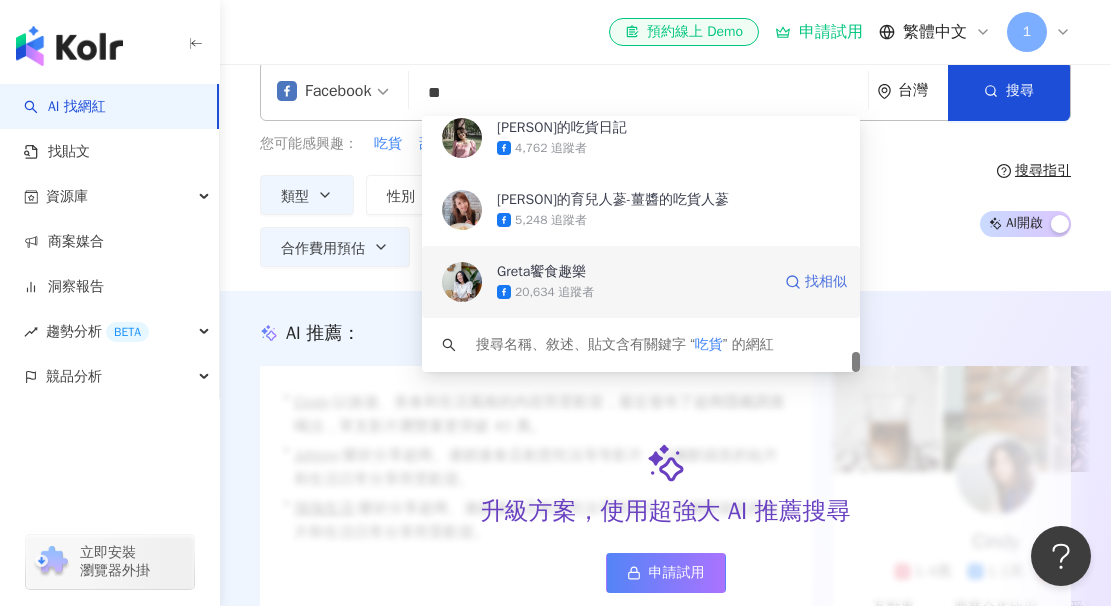 click on "找相似" at bounding box center [826, 282] 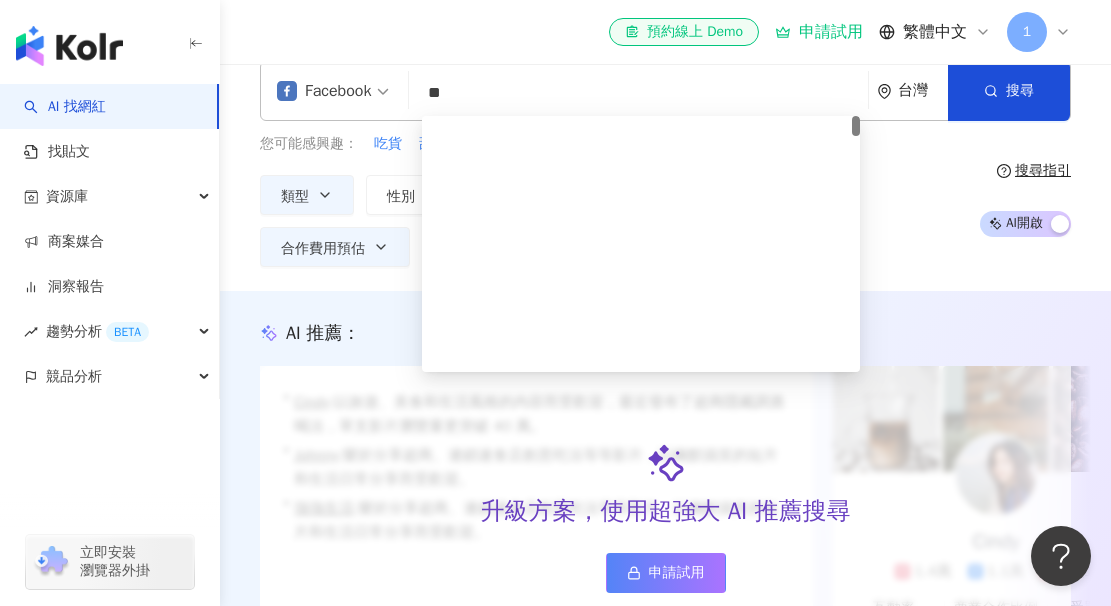 scroll, scrollTop: 0, scrollLeft: 0, axis: both 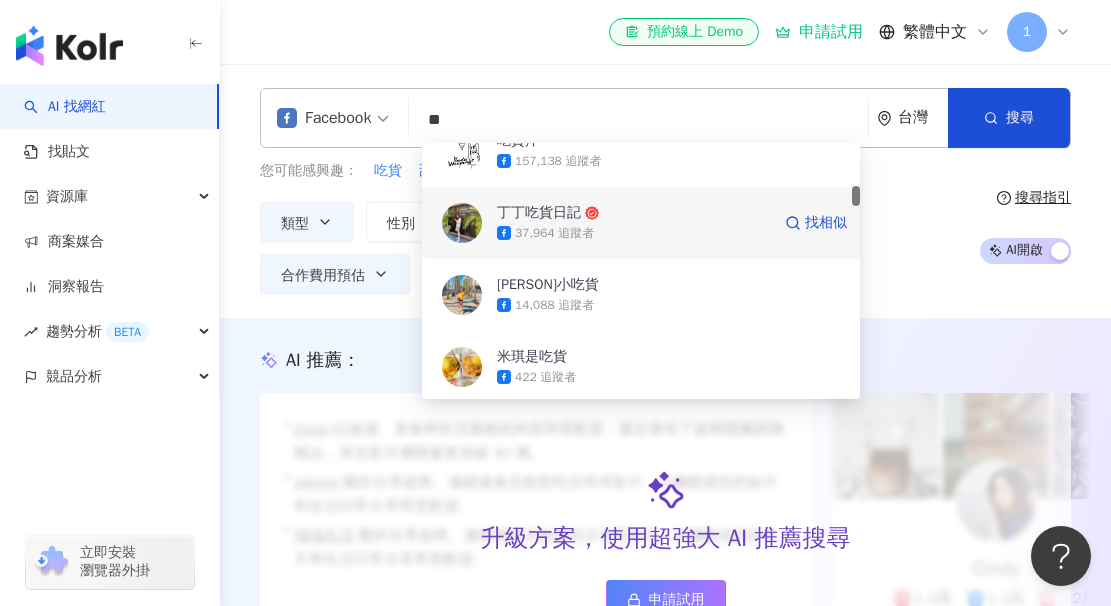 click on "37,964   追蹤者" at bounding box center (554, 233) 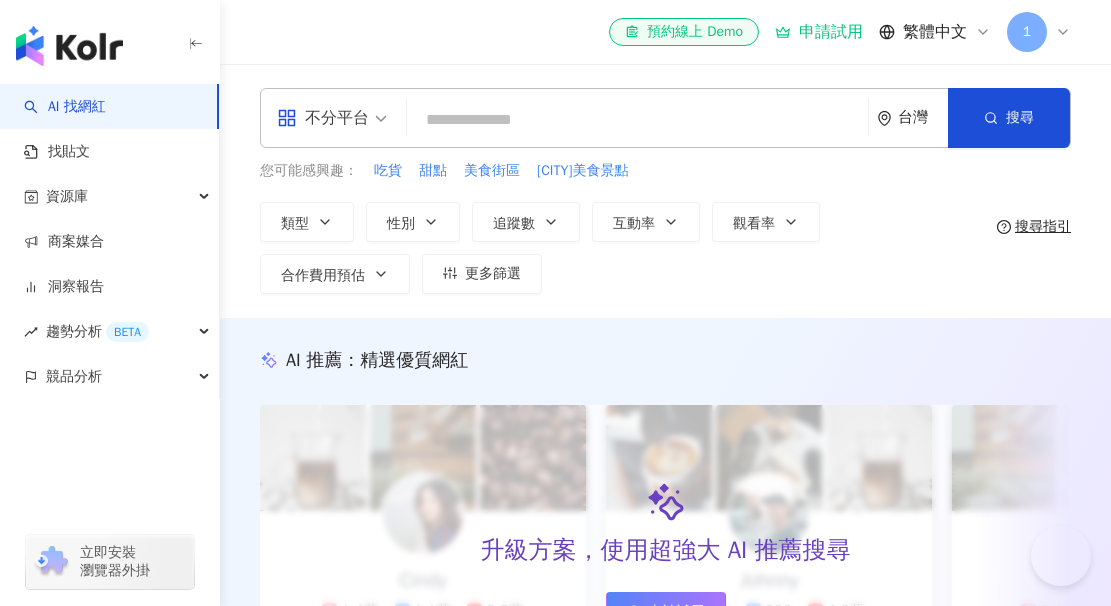 scroll, scrollTop: 0, scrollLeft: 0, axis: both 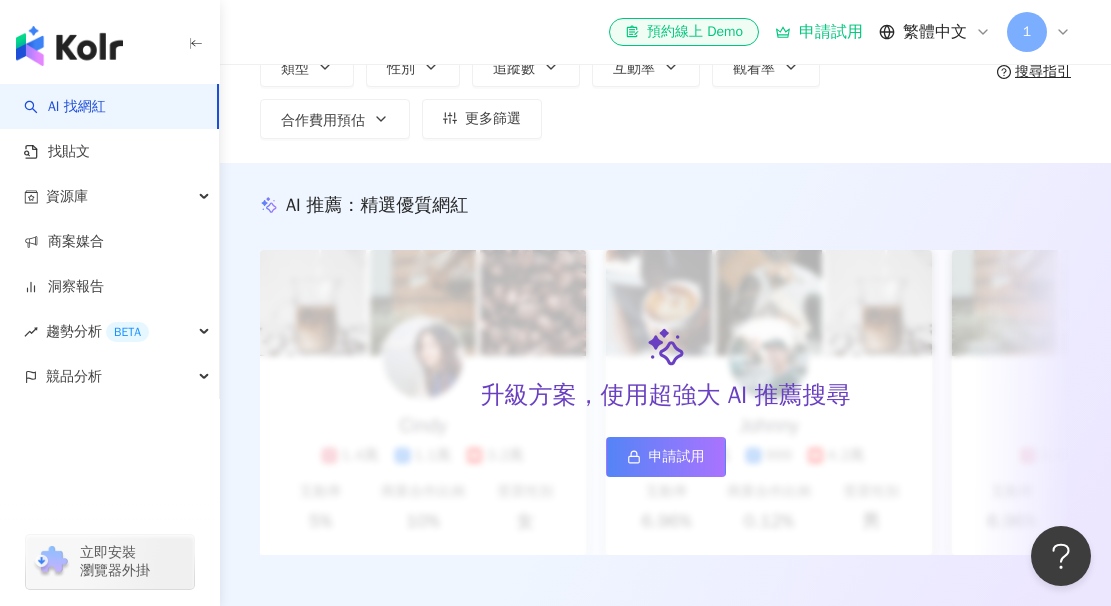 click at bounding box center [637, -35] 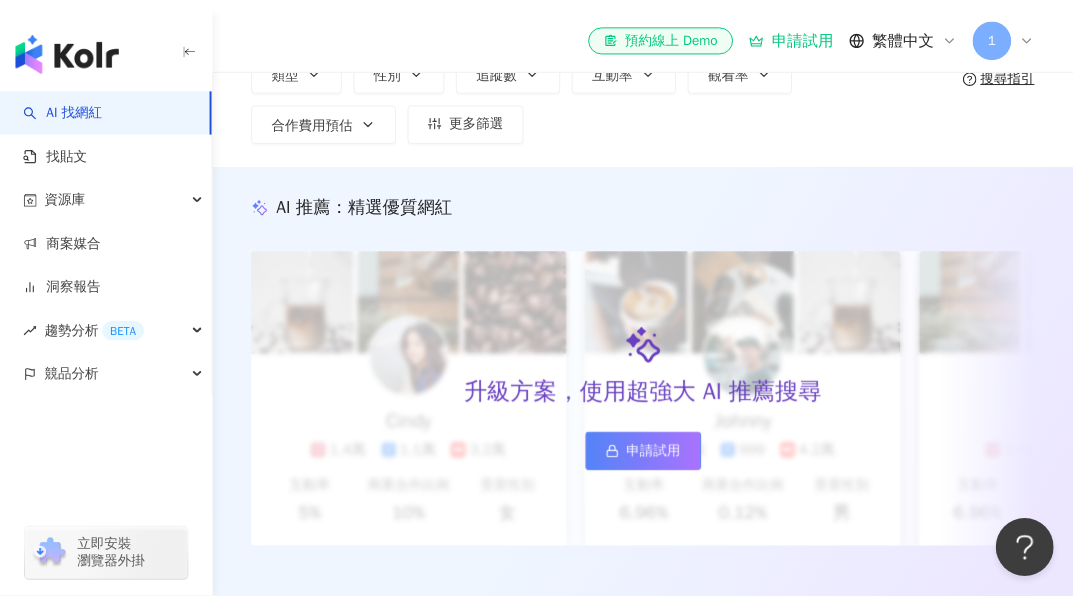 scroll, scrollTop: 0, scrollLeft: 0, axis: both 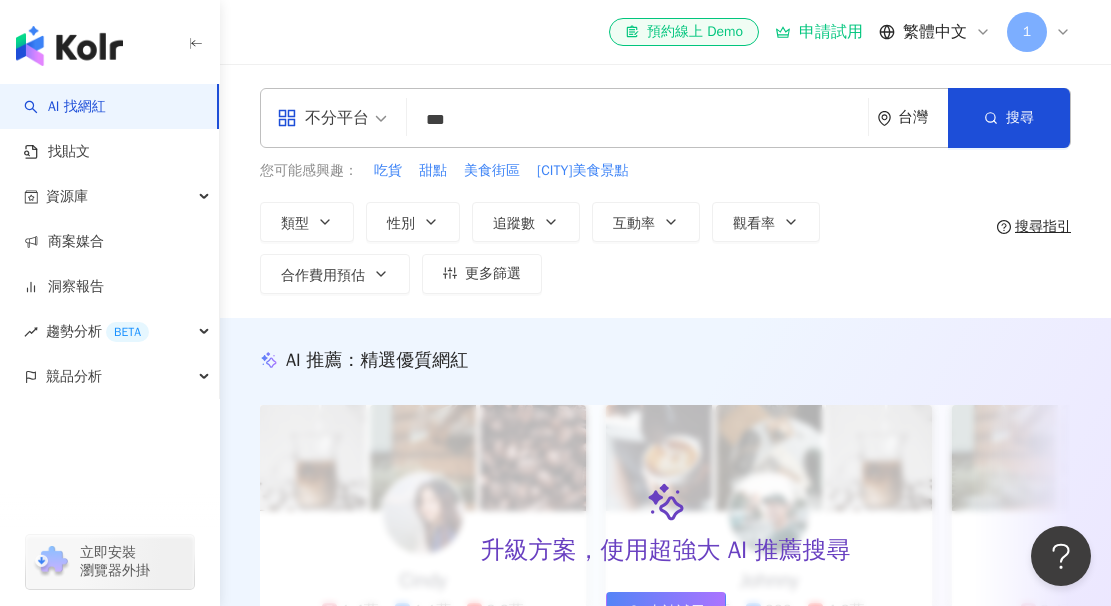 drag, startPoint x: 456, startPoint y: 121, endPoint x: 416, endPoint y: 121, distance: 40 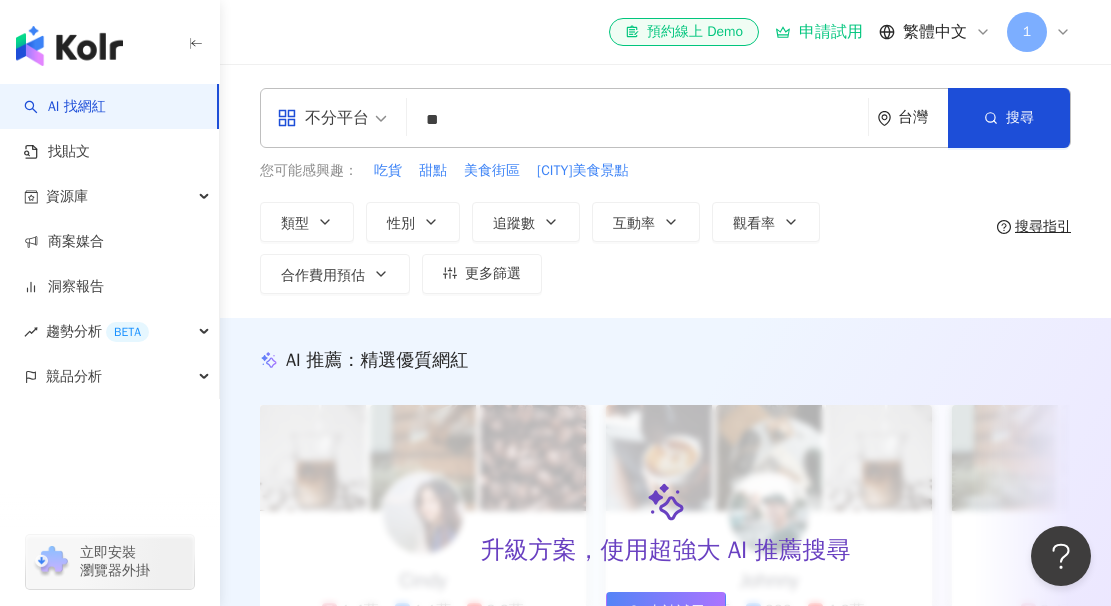 type on "**" 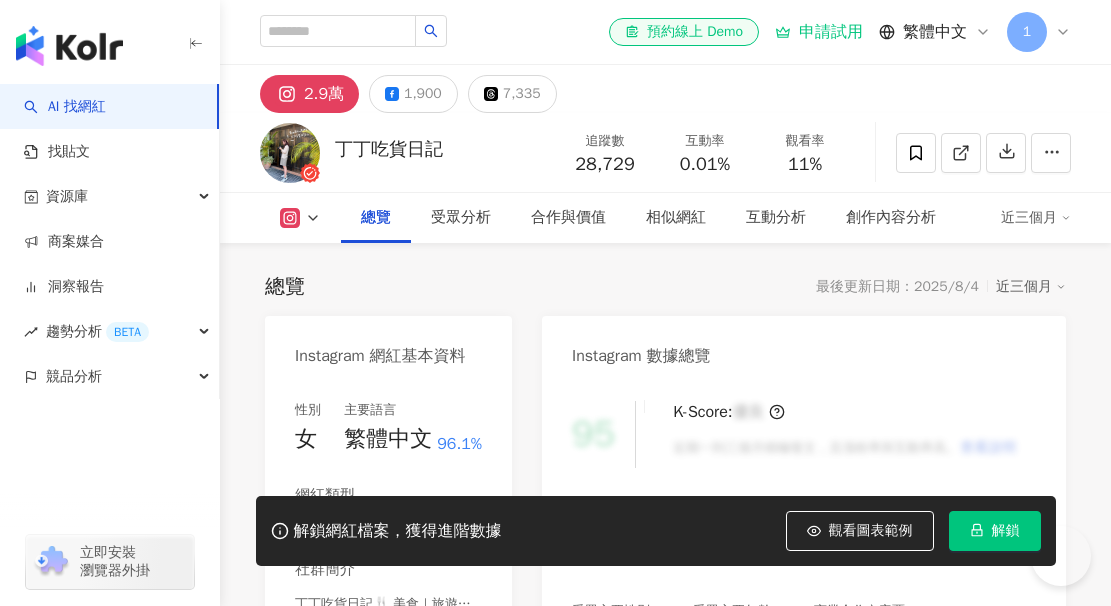scroll, scrollTop: 0, scrollLeft: 0, axis: both 